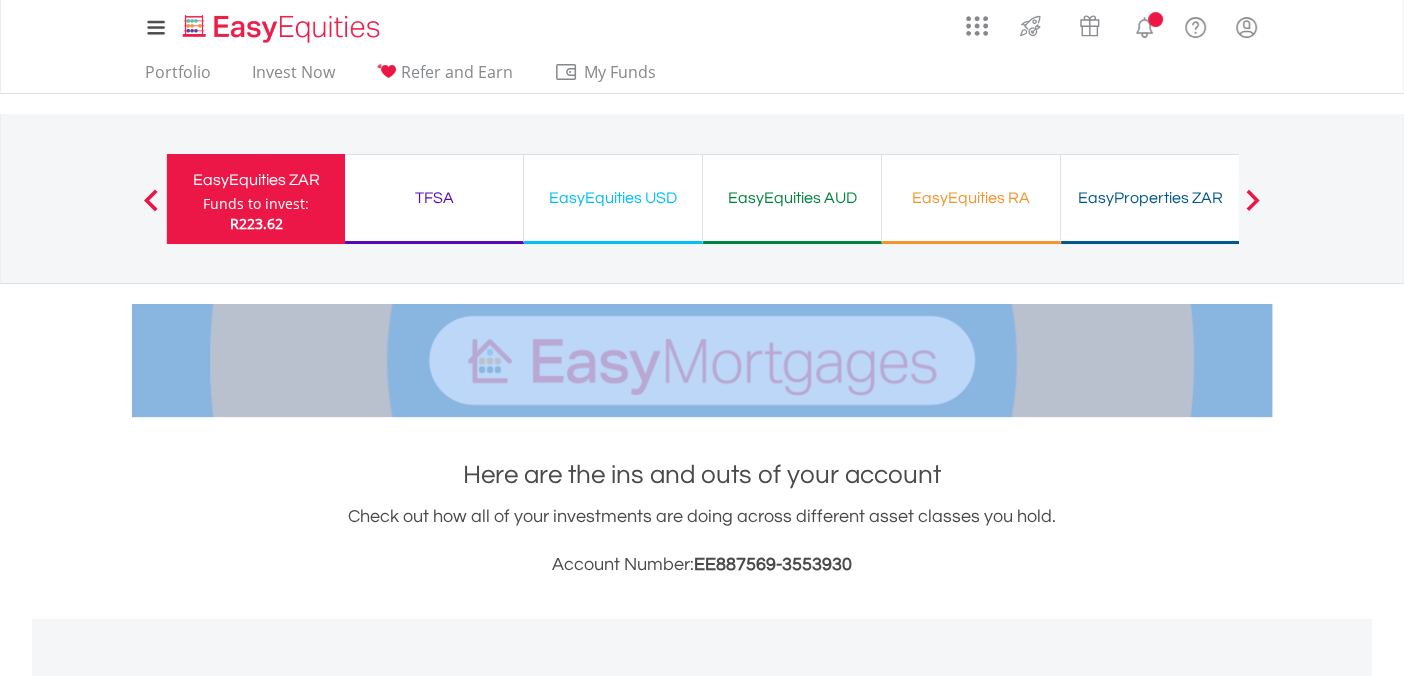scroll, scrollTop: 700, scrollLeft: 0, axis: vertical 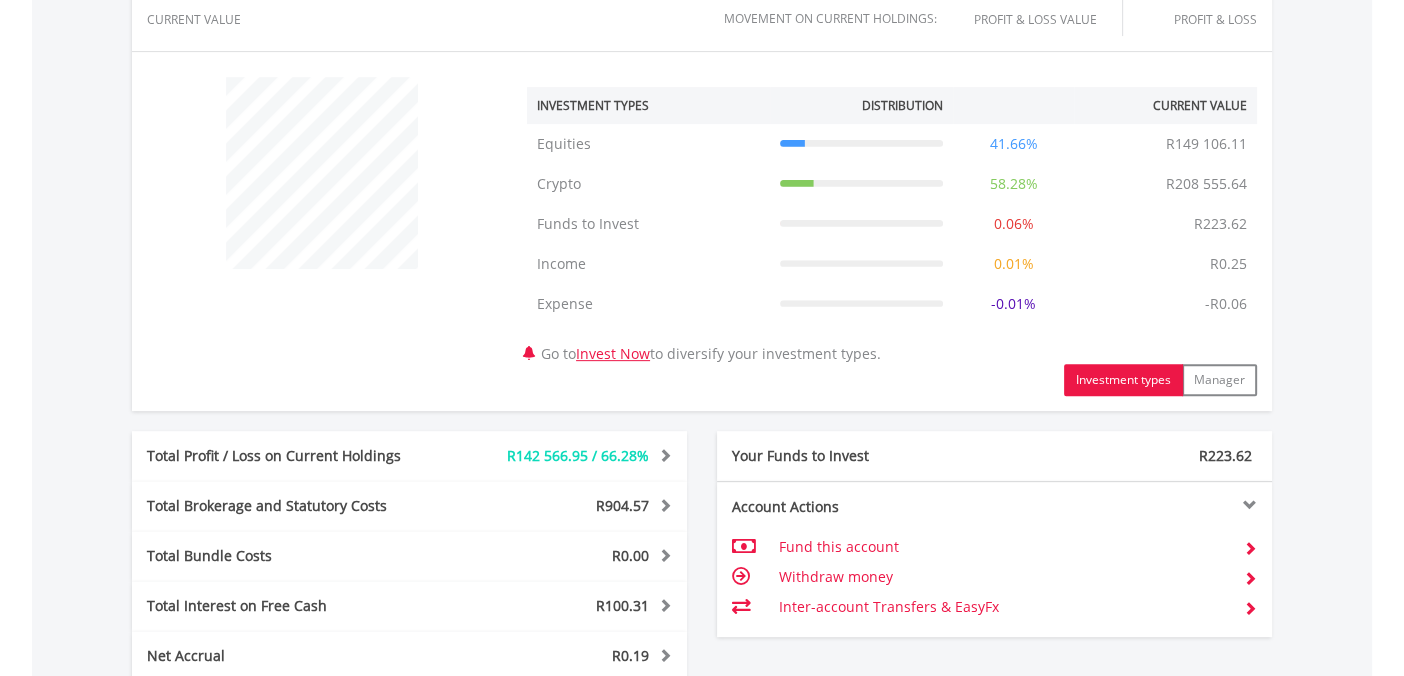 click on "My Investments
Invest Now
New Listings
Sell
My Recurring Investments
Pending Orders
Switch Unit Trusts
Vouchers
Buy a Voucher
Redeem a Voucher" at bounding box center (702, 214) 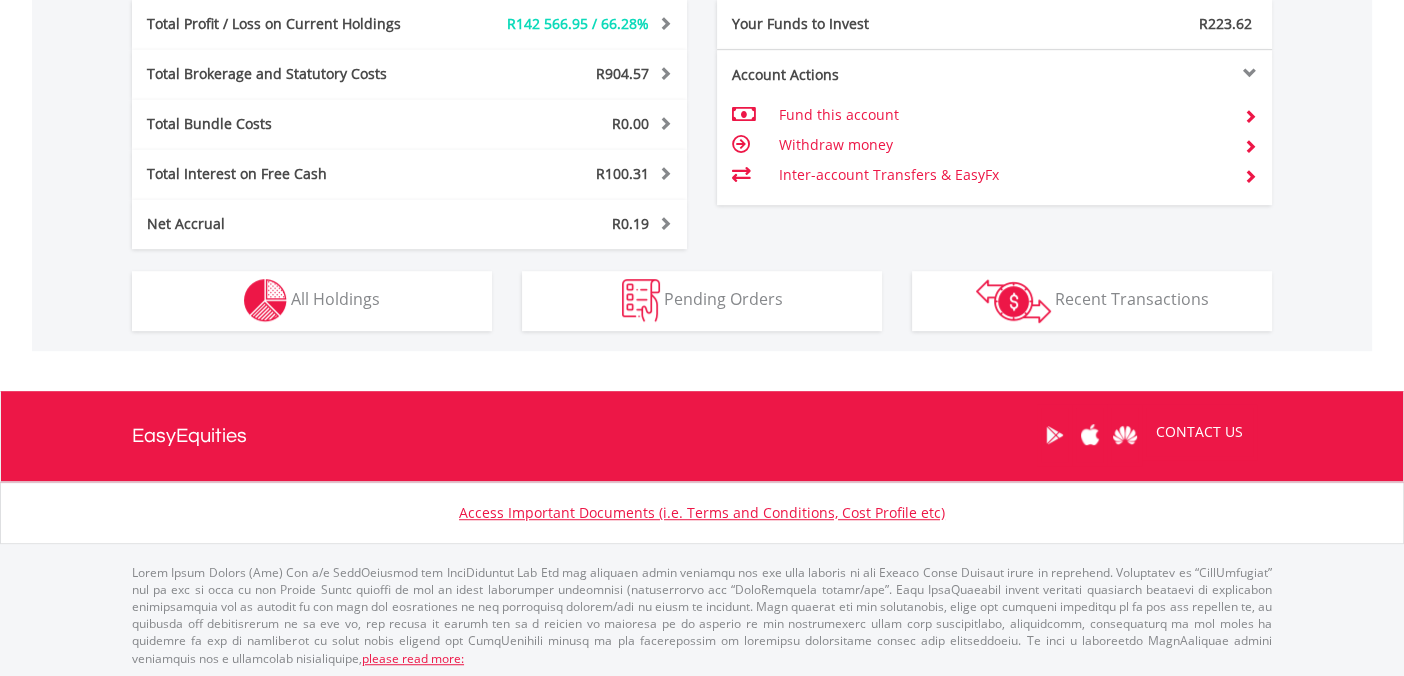 scroll, scrollTop: 999808, scrollLeft: 999619, axis: both 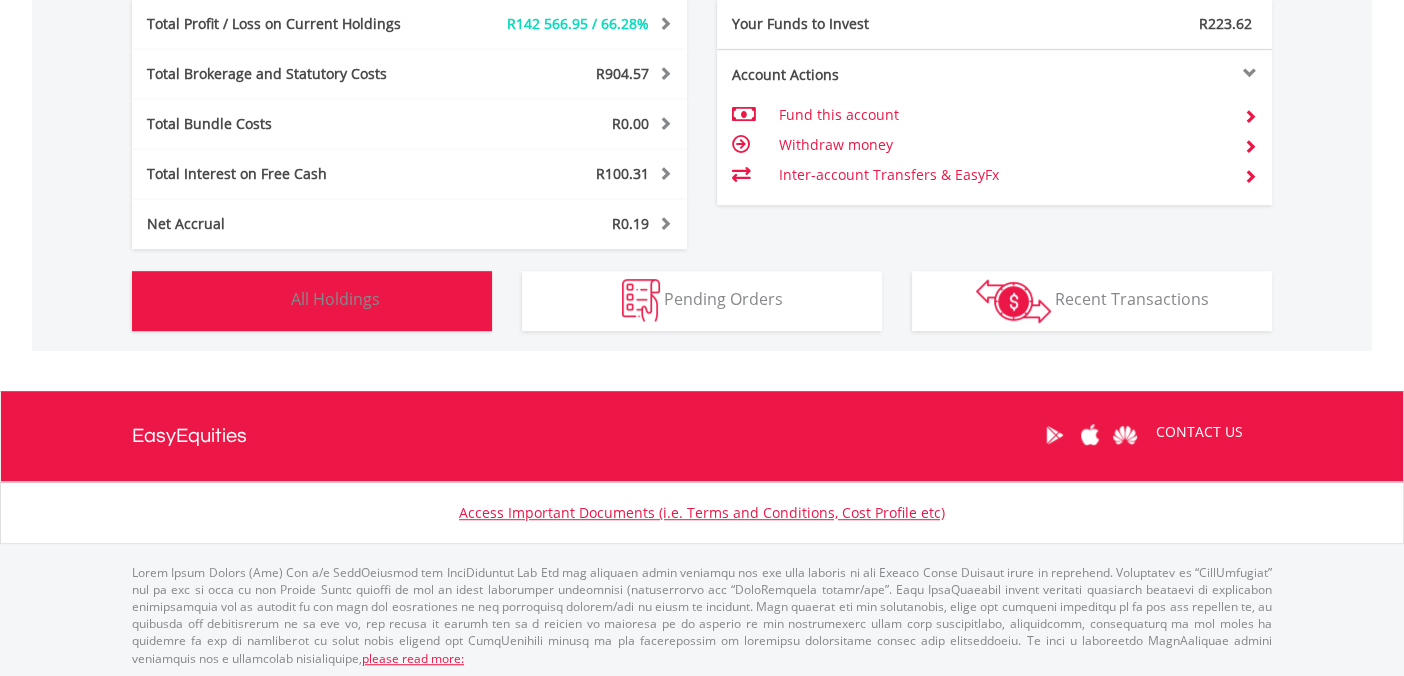 click on "Holdings
All Holdings" at bounding box center (312, 301) 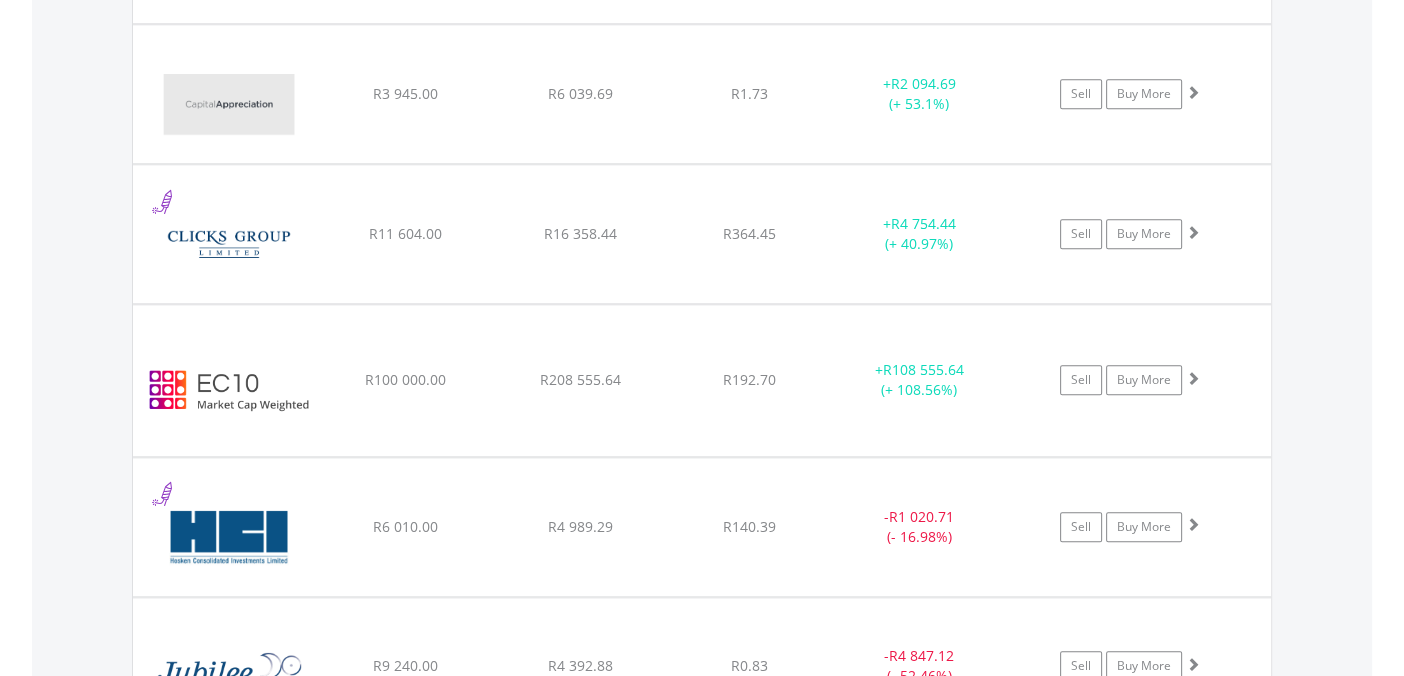 scroll, scrollTop: 2021, scrollLeft: 0, axis: vertical 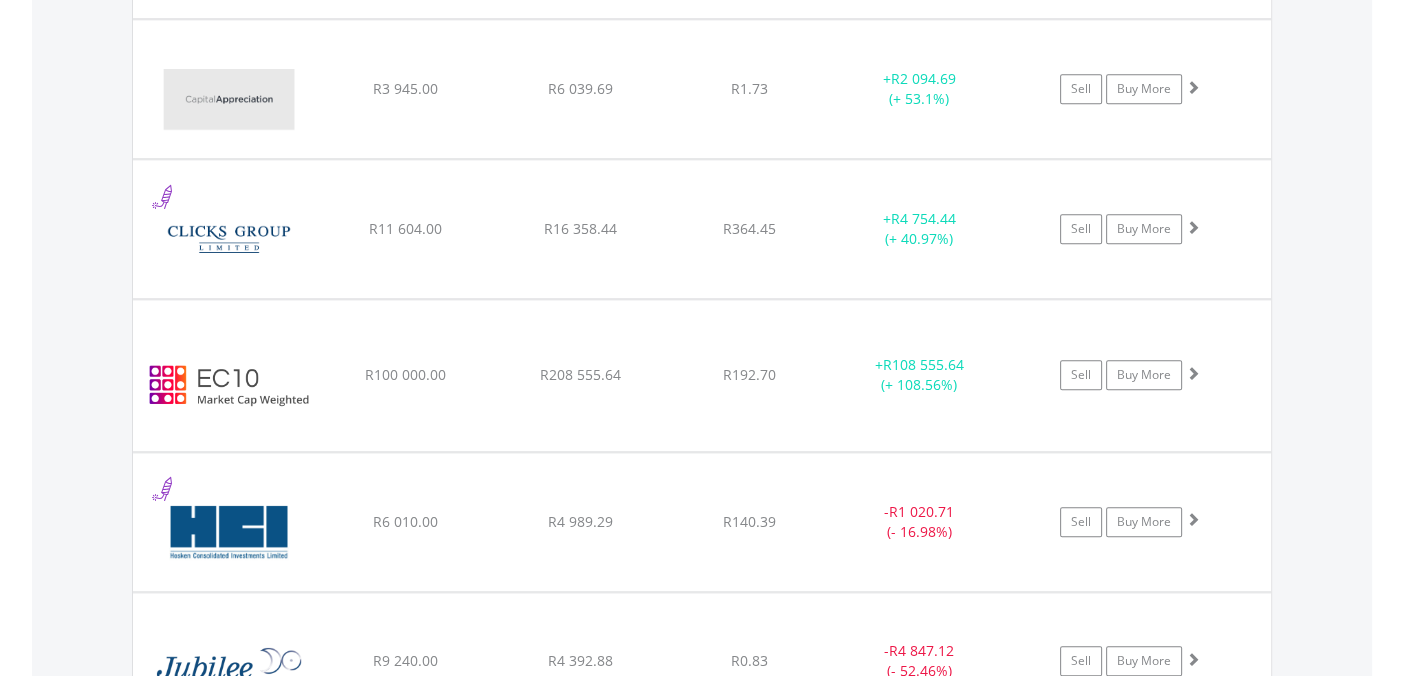 click on "﻿
EasyCrypto 10
R100 000.00
R208 555.64
R192.70
+  R108 555.64 (+ 108.56%)
Sell
Buy More" at bounding box center [702, -331] 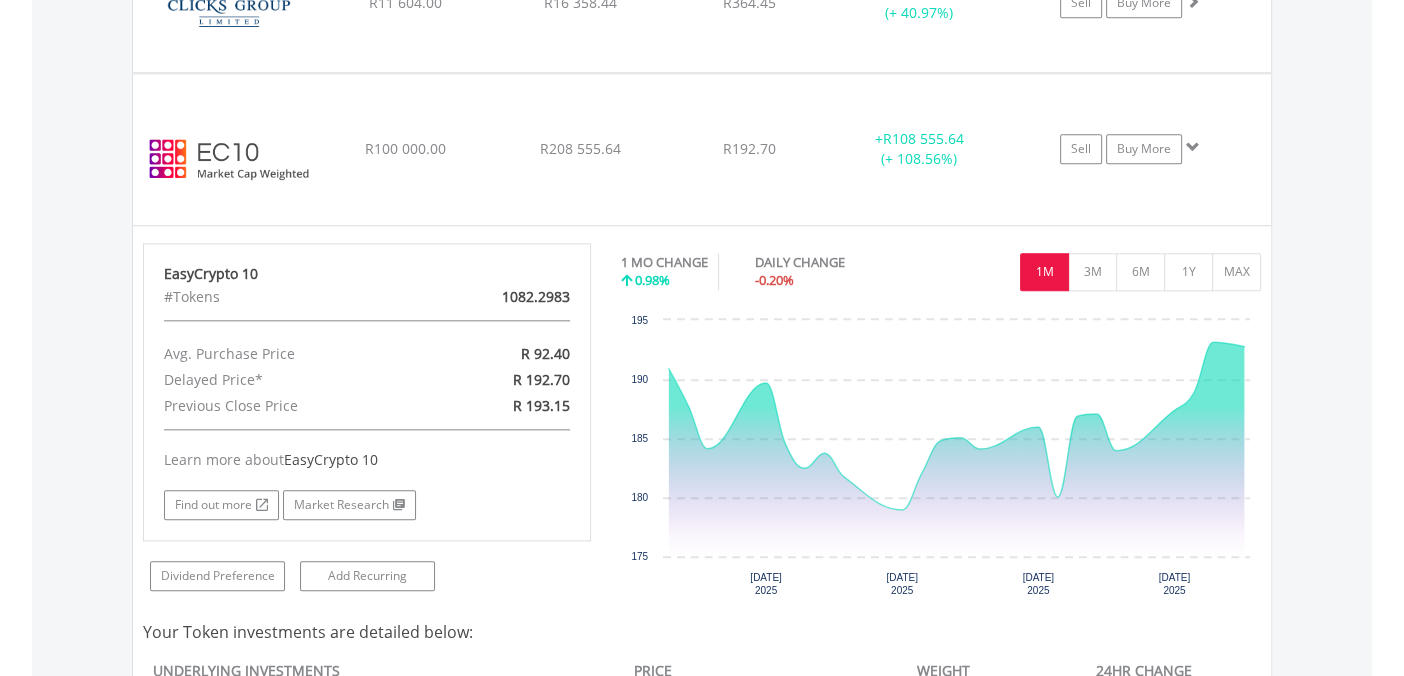 scroll, scrollTop: 2320, scrollLeft: 0, axis: vertical 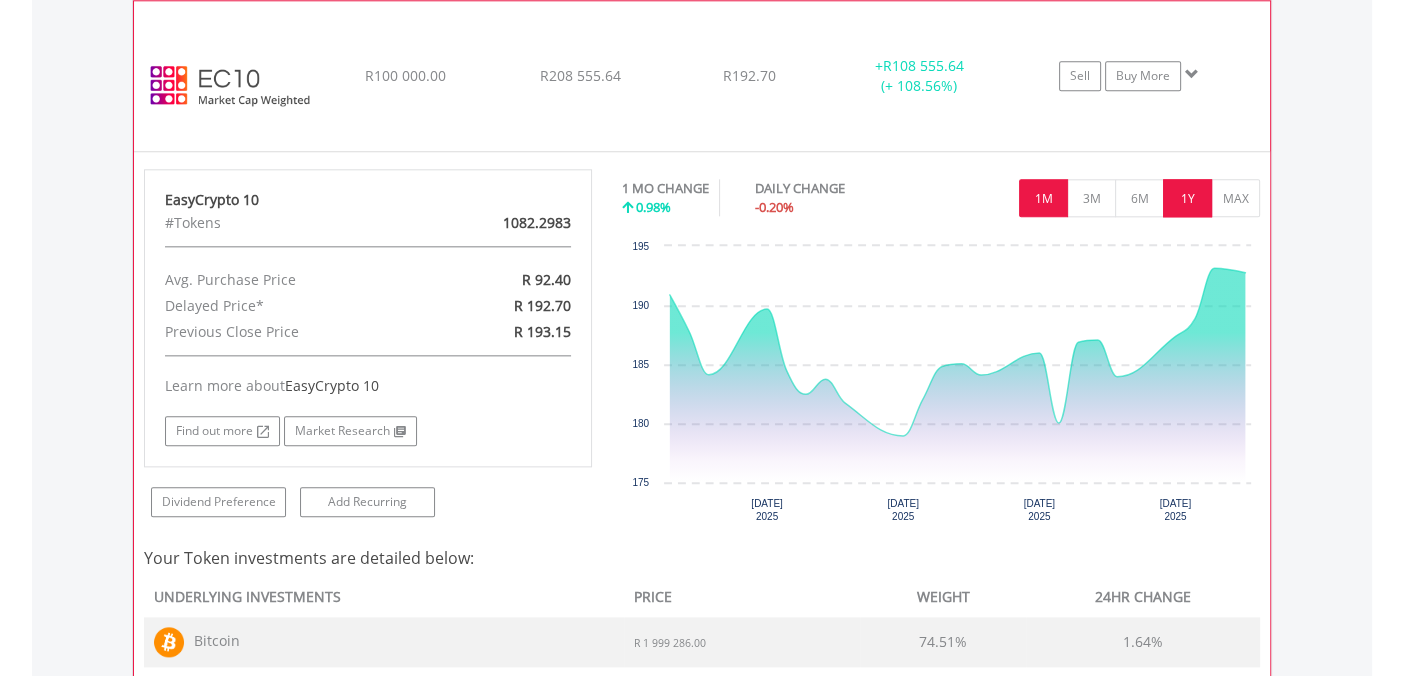 click on "1Y" at bounding box center (1187, 198) 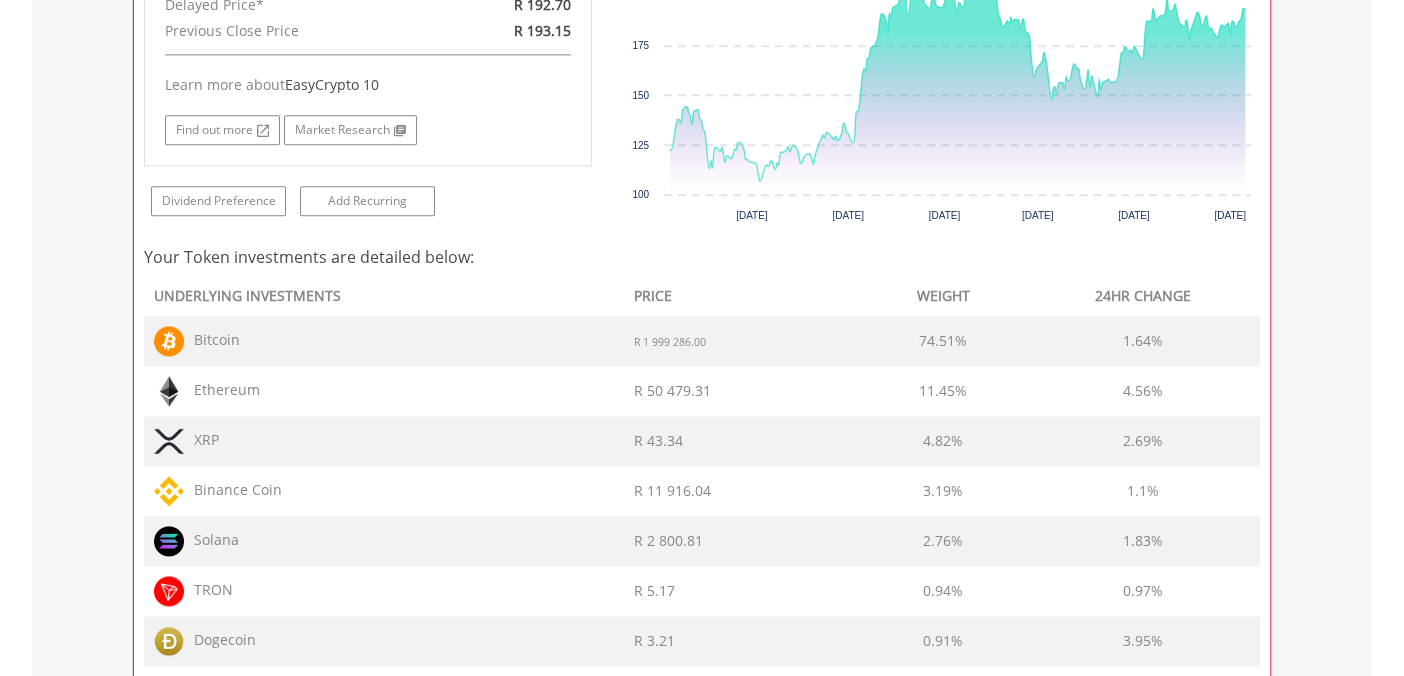 scroll, scrollTop: 2021, scrollLeft: 0, axis: vertical 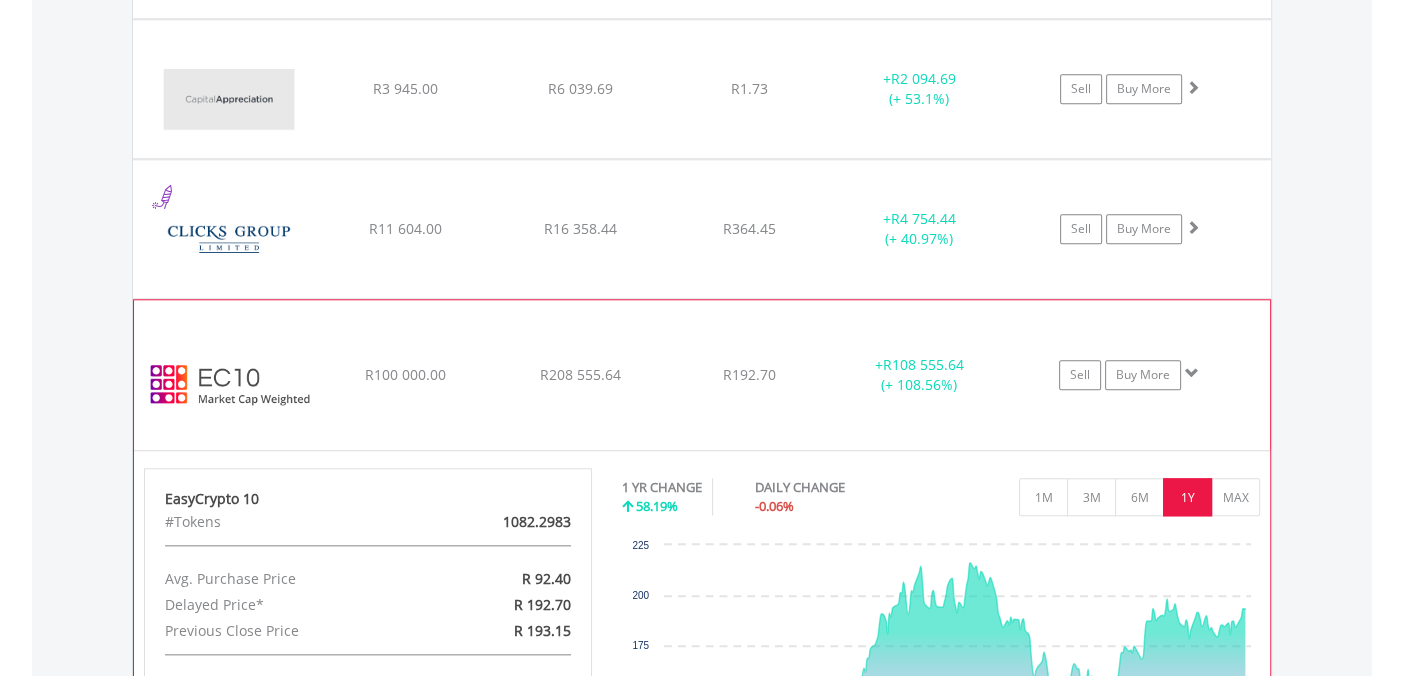 click on "R100 000.00" at bounding box center [405, -331] 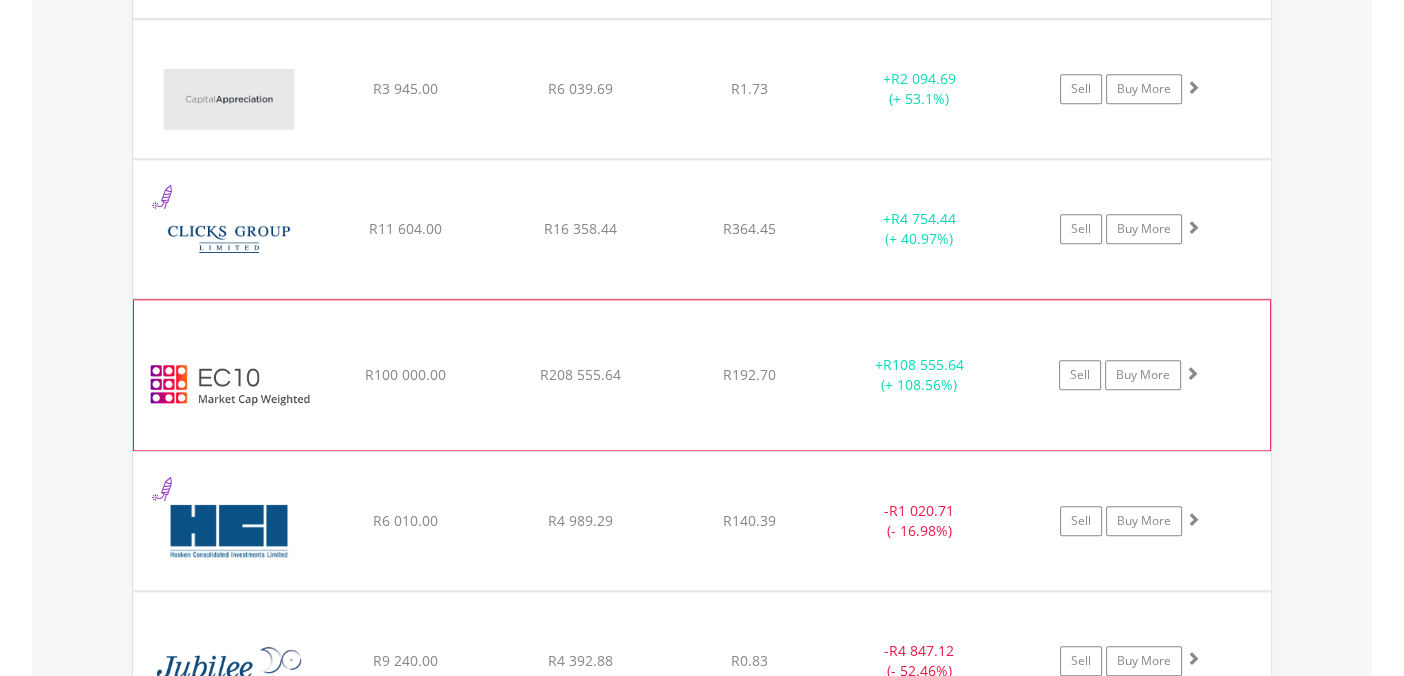 scroll, scrollTop: 1521, scrollLeft: 0, axis: vertical 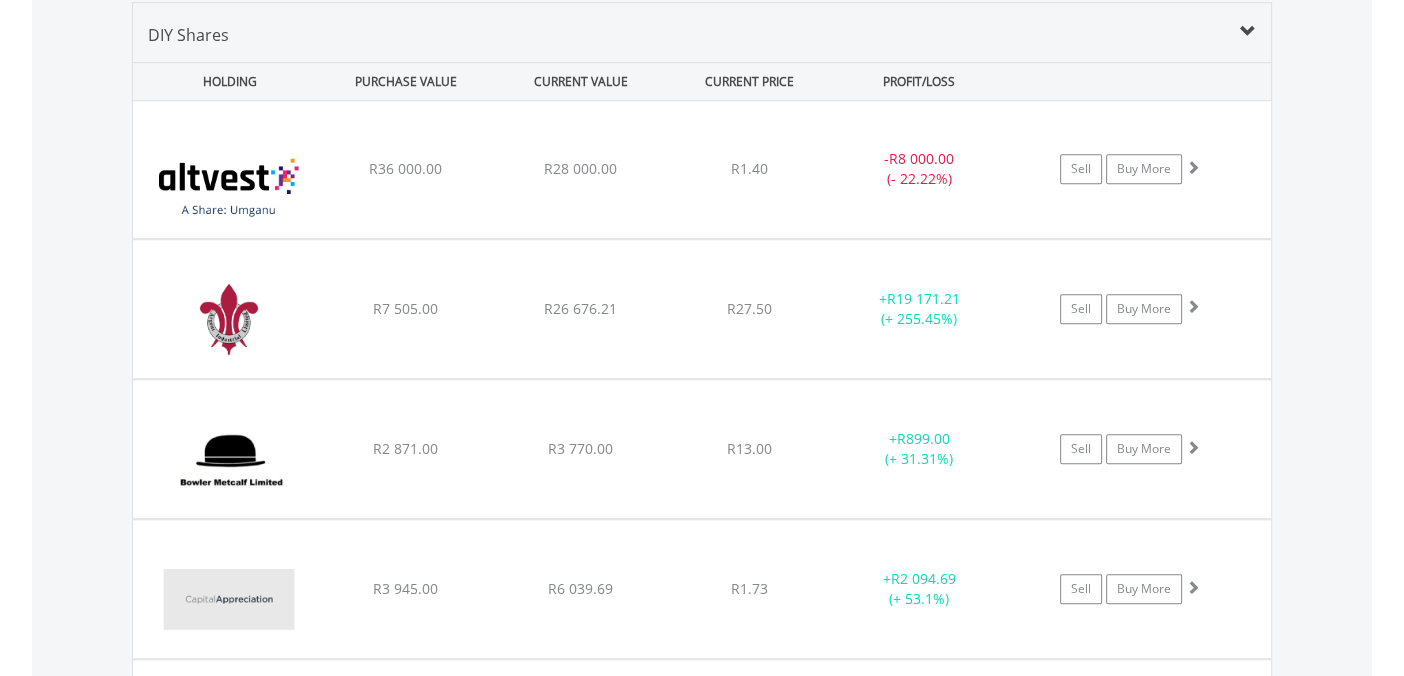 click on "﻿
Argent Industrial Limited
R7 505.00
R26 676.21
R27.50
+  R19 171.21 (+ 255.45%)
Sell
Buy More" at bounding box center (702, 169) 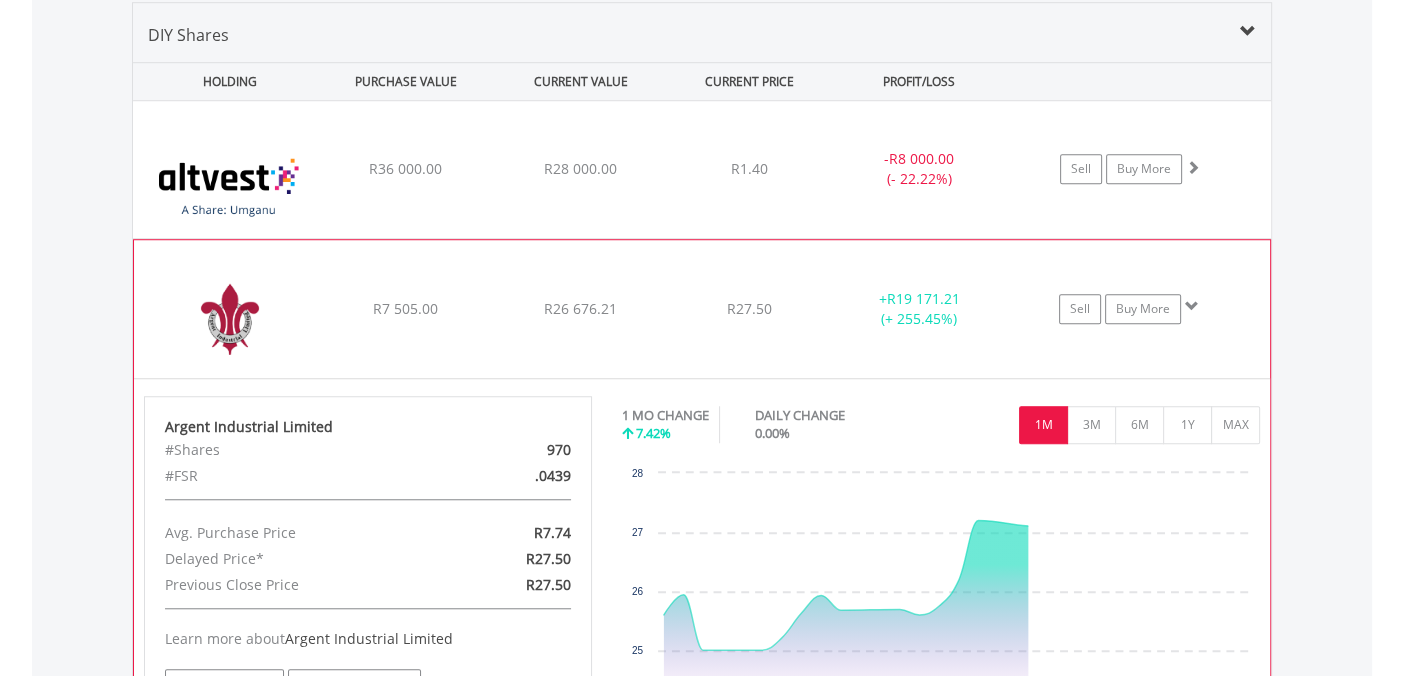 click on "R7 505.00" at bounding box center [405, 169] 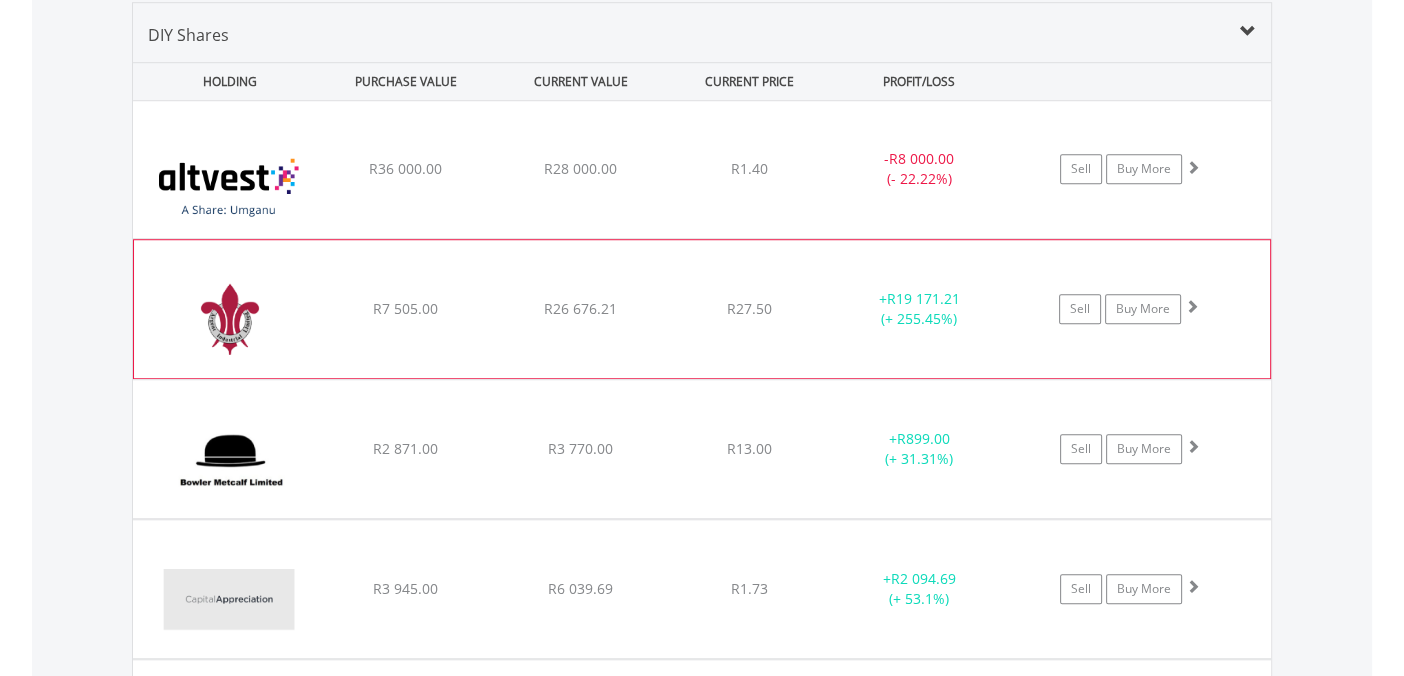 click on "R7 505.00" at bounding box center (405, 169) 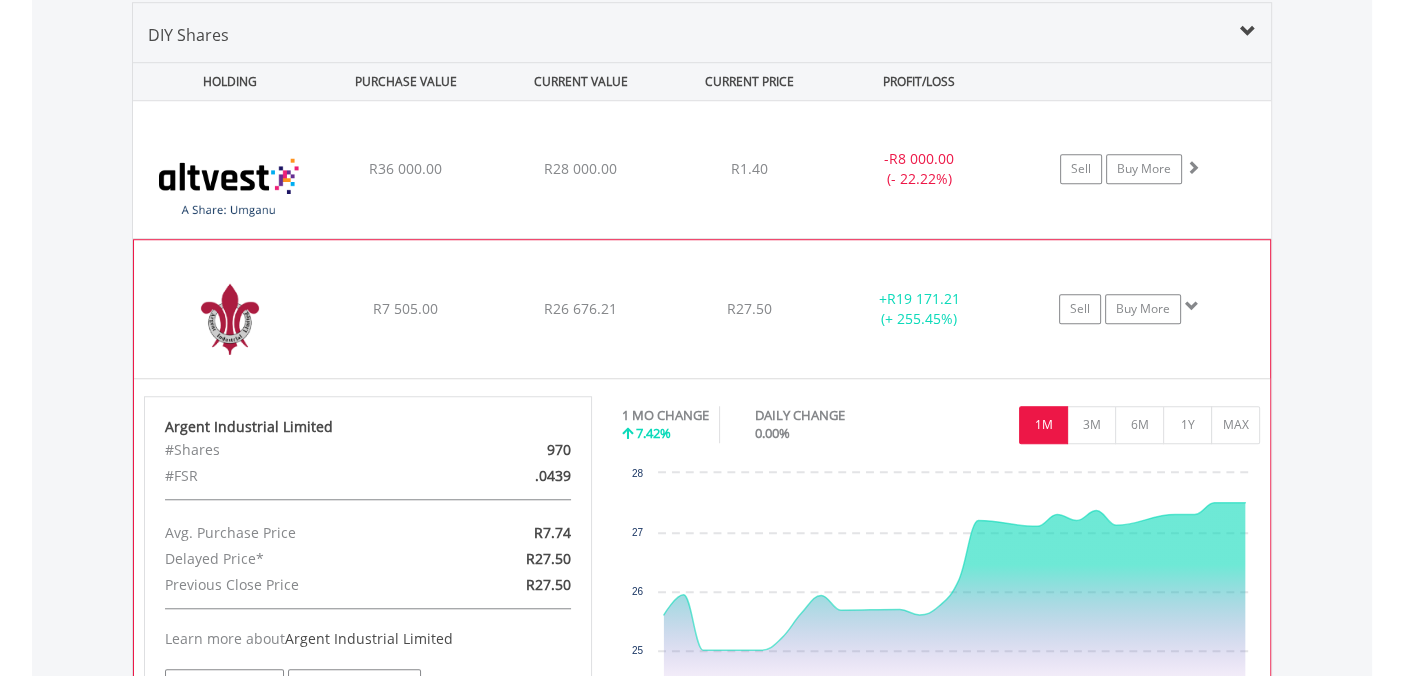 click on "R7 505.00" at bounding box center (405, 169) 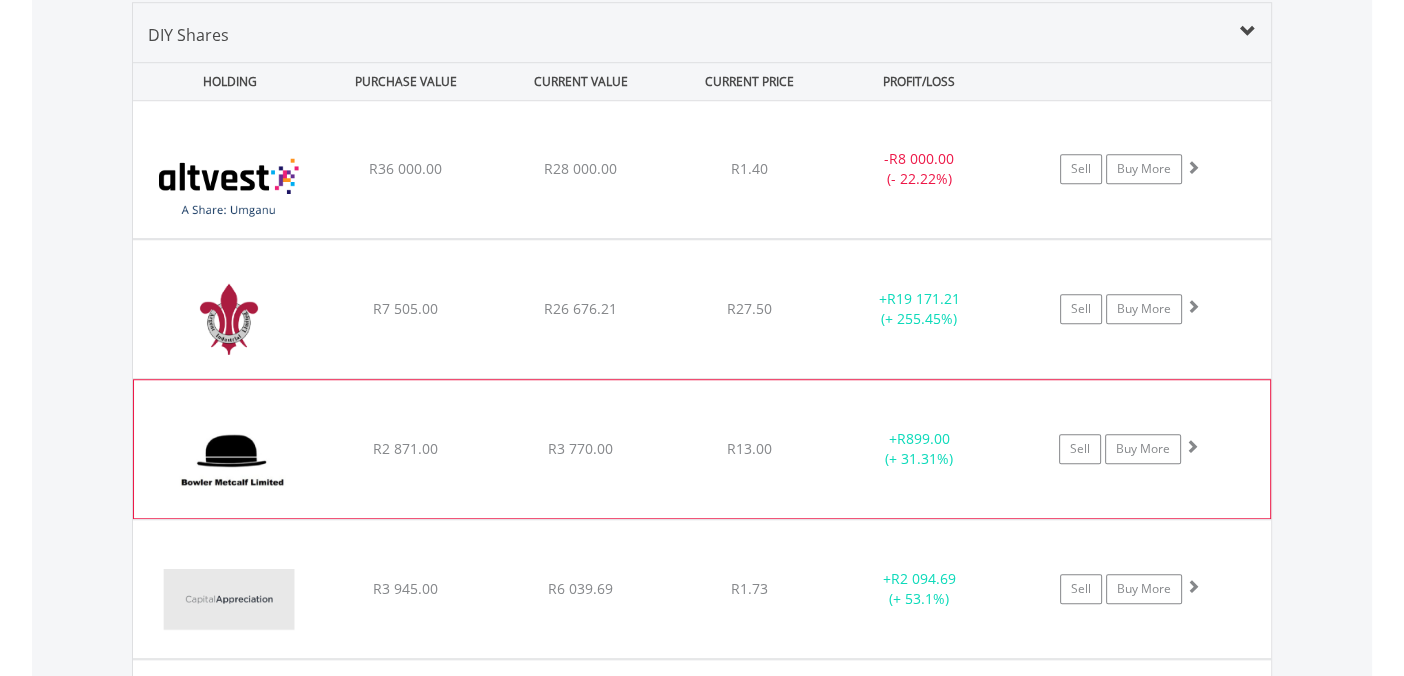 click on "﻿
Bowler [PERSON_NAME] Limited
R2 871.00
R3 770.00
R13.00
+  R899.00 (+ 31.31%)
Sell
Buy More" at bounding box center (702, 169) 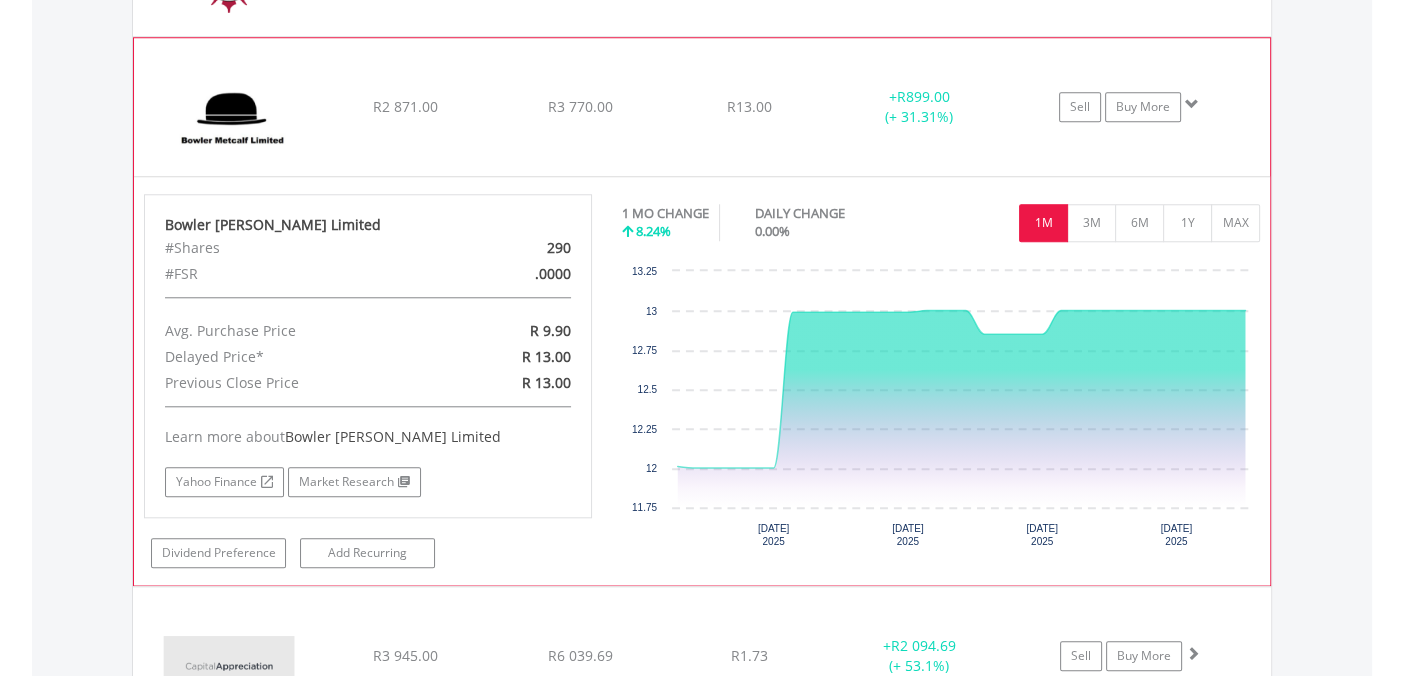 scroll, scrollTop: 1821, scrollLeft: 0, axis: vertical 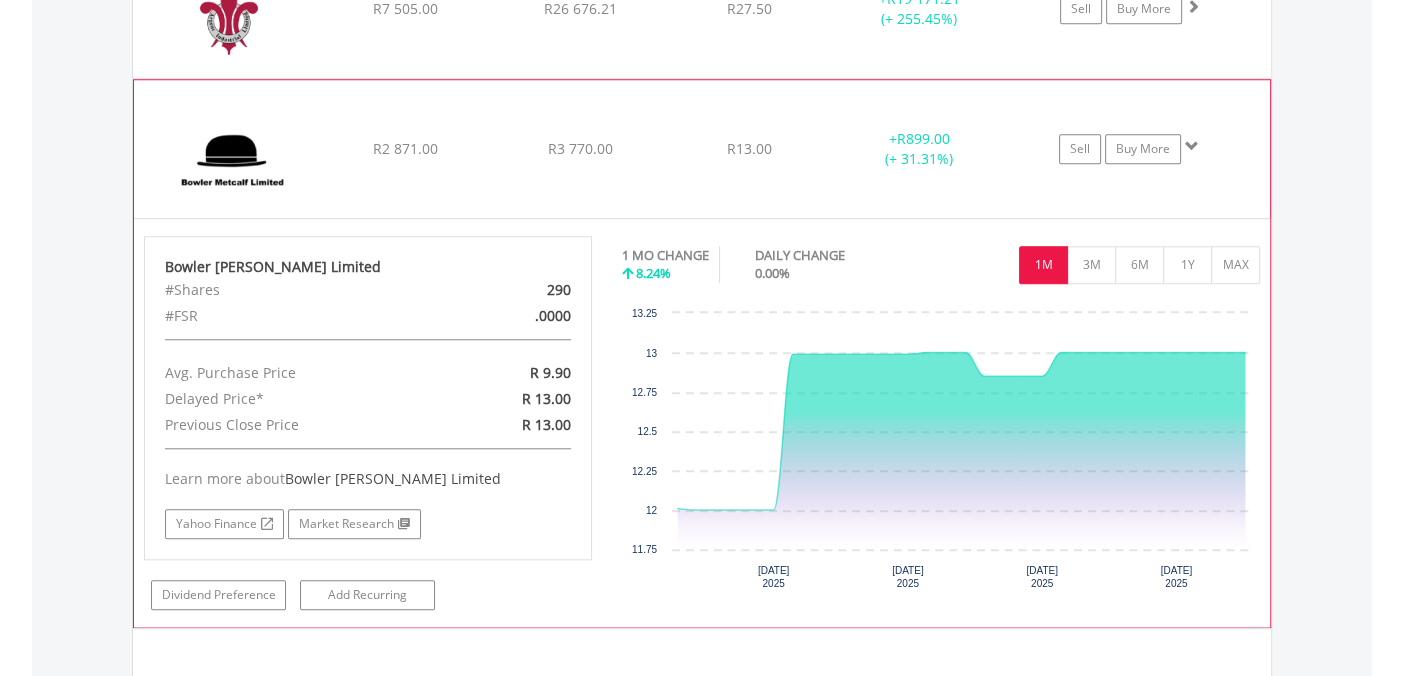 click on "﻿
Bowler [PERSON_NAME] Limited
R2 871.00
R3 770.00
R13.00
+  R899.00 (+ 31.31%)
Sell
Buy More" at bounding box center (702, -131) 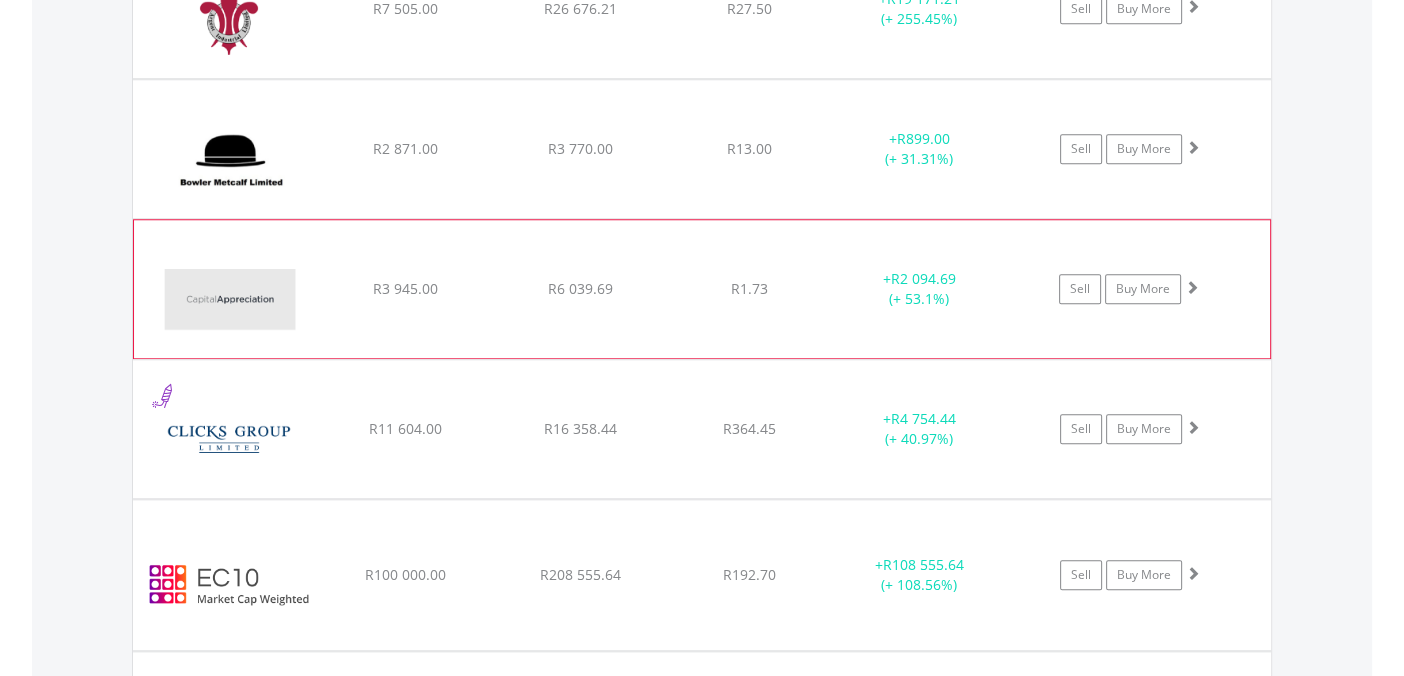 click on "﻿
Capital Appreciation Limited
R3 945.00
R6 039.69
R1.73
+  R2 094.69 (+ 53.1%)
Sell
Buy More" at bounding box center (702, -131) 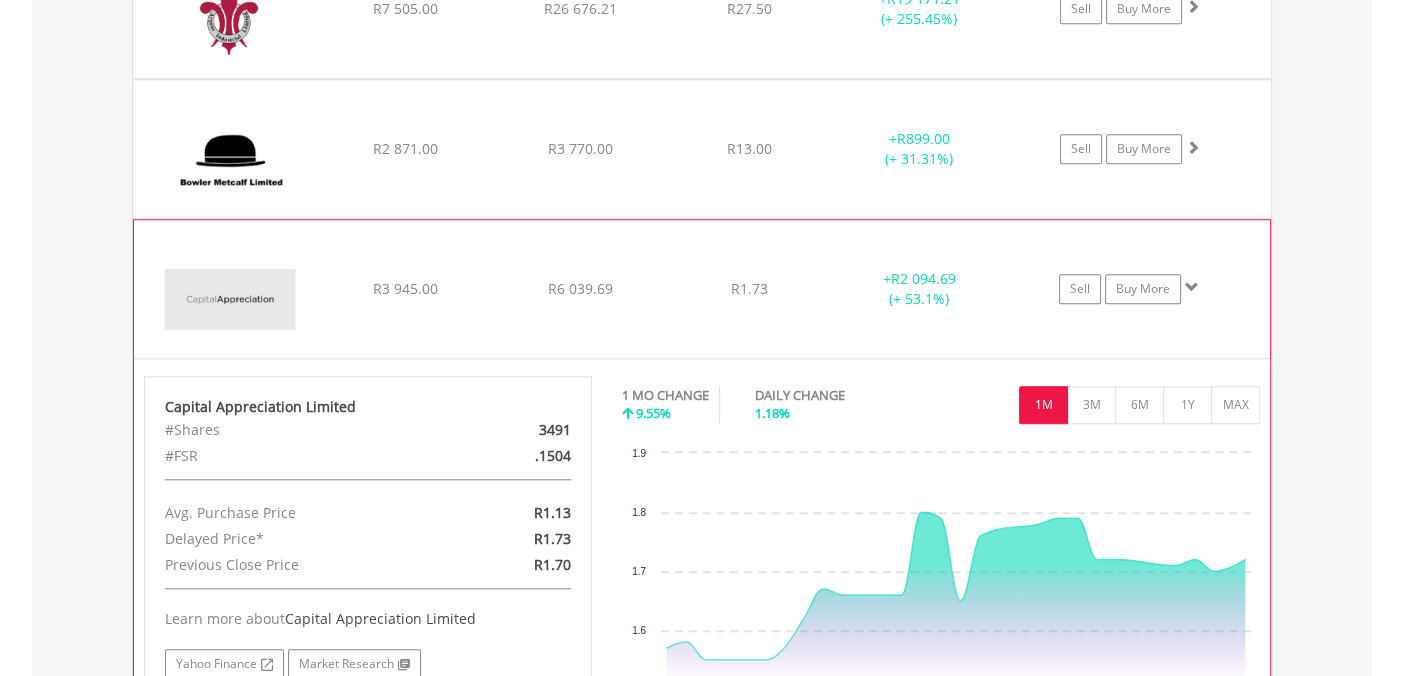 click on "﻿
Capital Appreciation Limited
R3 945.00
R6 039.69
R1.73
+  R2 094.69 (+ 53.1%)
Sell
Buy More" at bounding box center (702, -131) 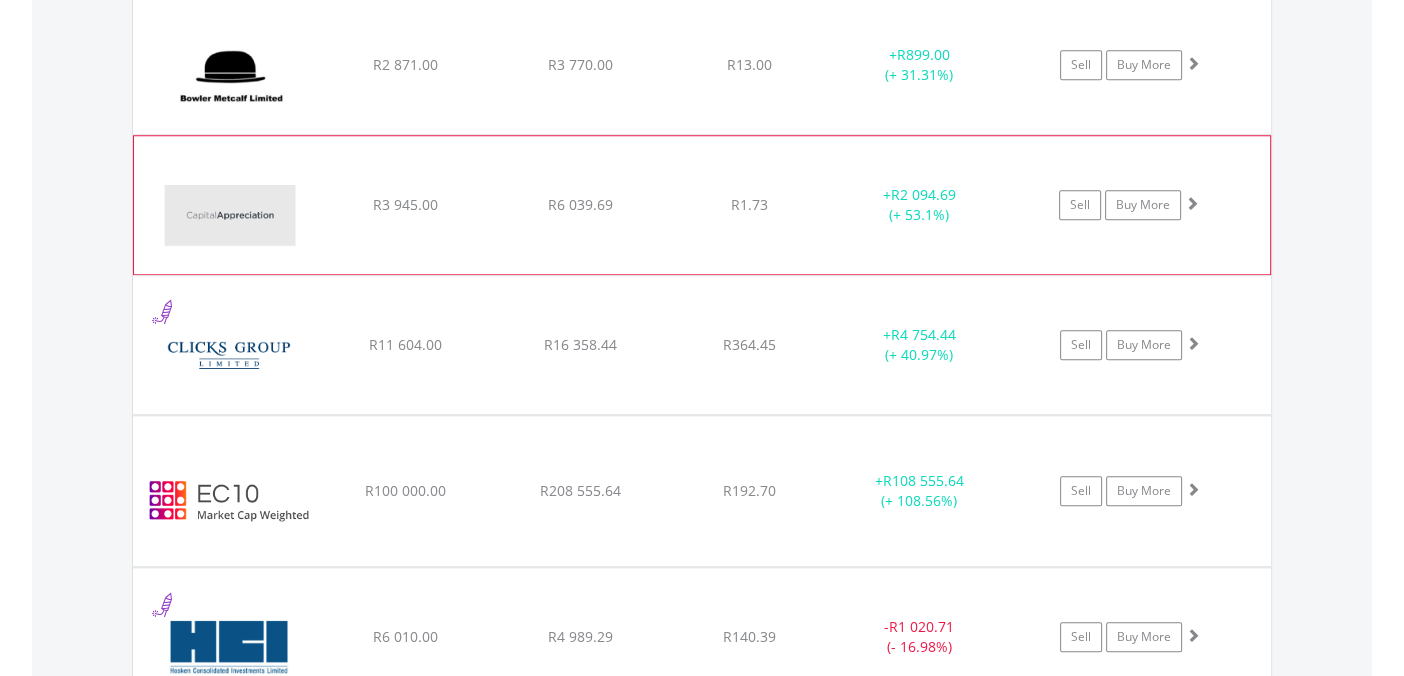 scroll, scrollTop: 2021, scrollLeft: 0, axis: vertical 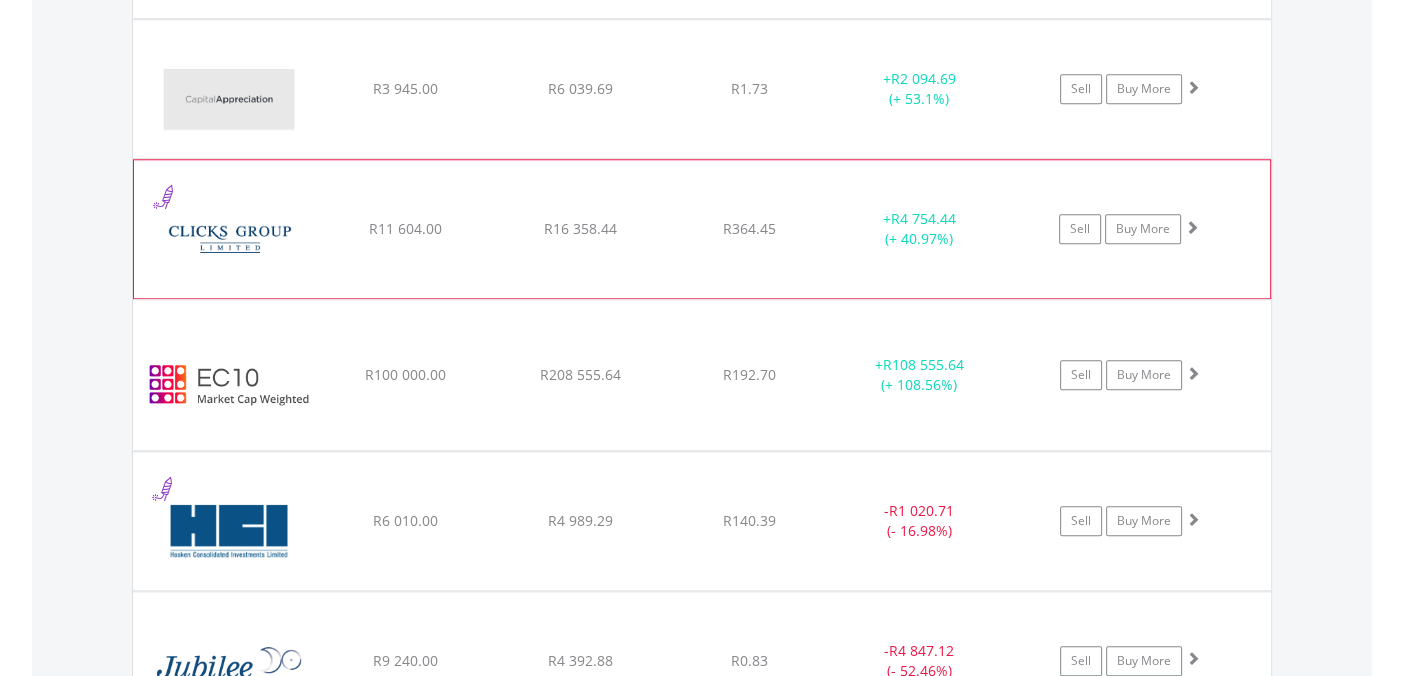 click on "﻿
Clicks Group Limited
R11 604.00
R16 358.44
R364.45
+  R4 754.44 (+ 40.97%)
Sell
Buy More" at bounding box center (702, -331) 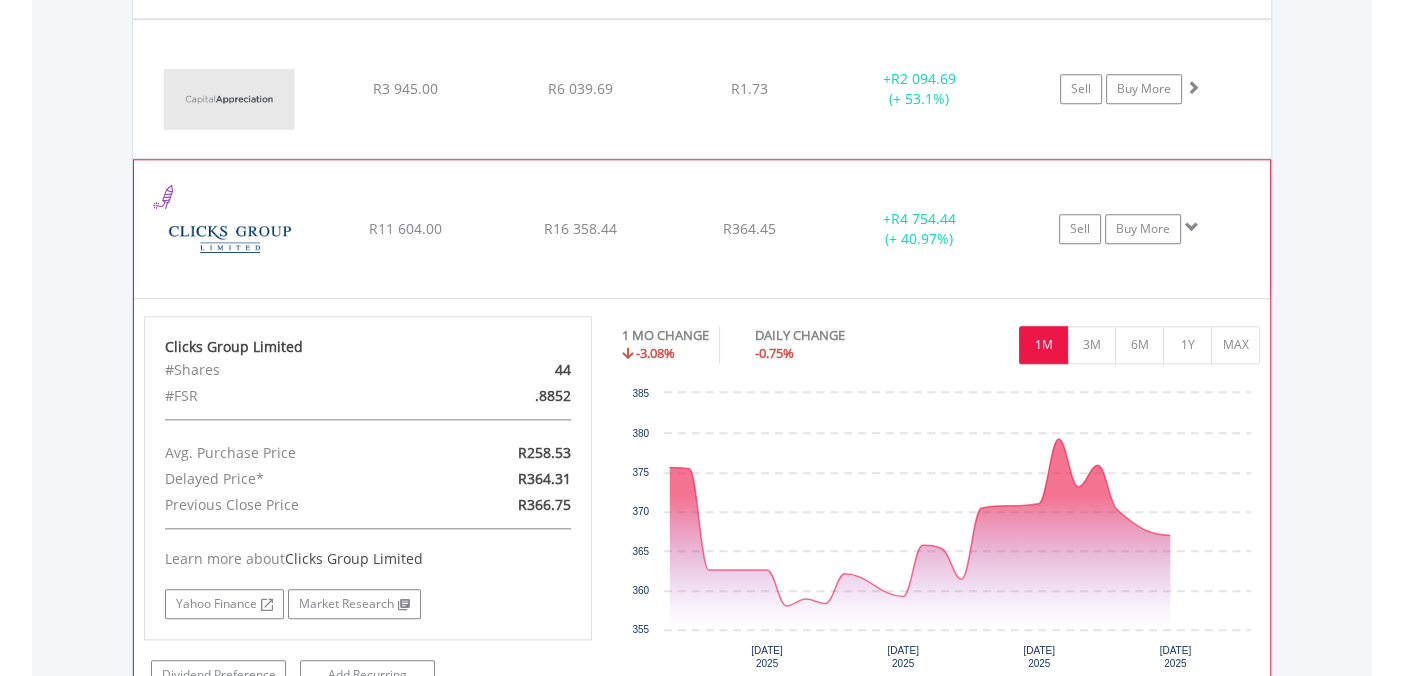 click on "﻿
Clicks Group Limited
R11 604.00
R16 358.44
R364.45
+  R4 754.44 (+ 40.97%)
Sell
Buy More" at bounding box center [702, -331] 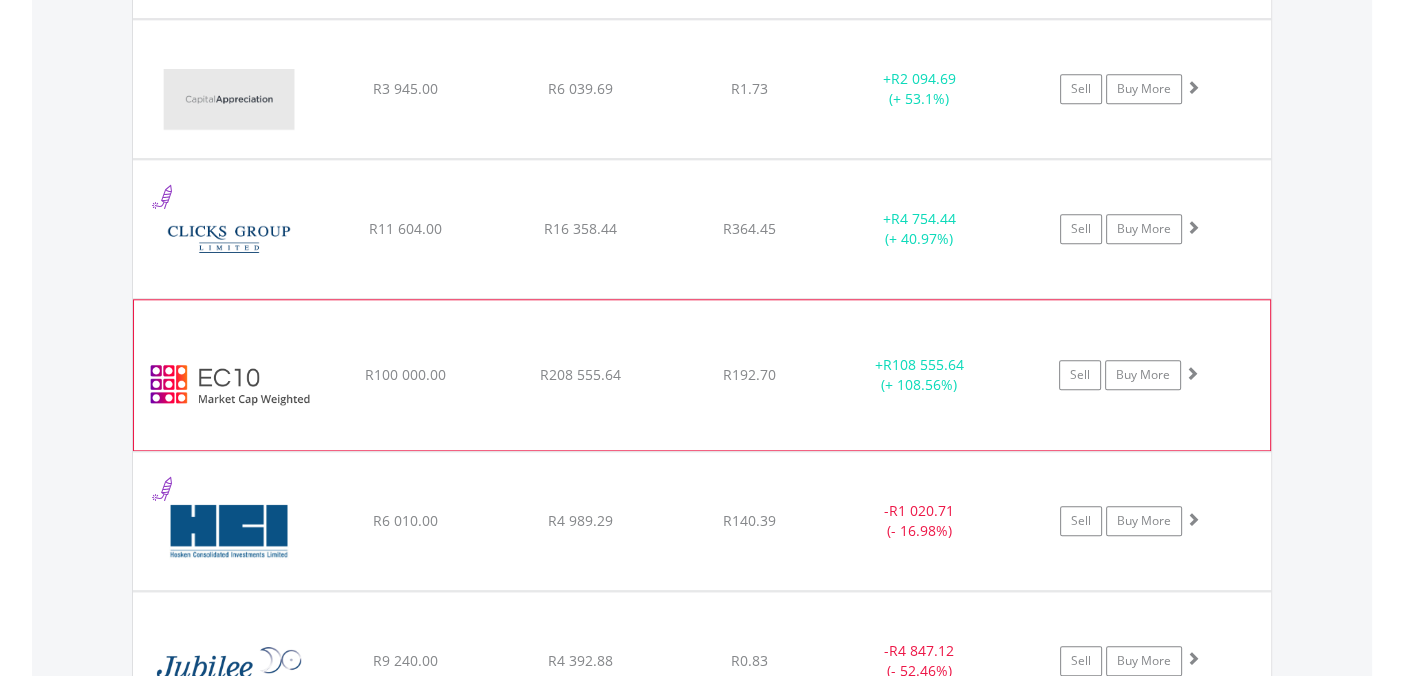 click on "﻿
EasyCrypto 10
R100 000.00
R208 555.64
R192.70
+  R108 555.64 (+ 108.56%)
Sell
Buy More" at bounding box center [702, -331] 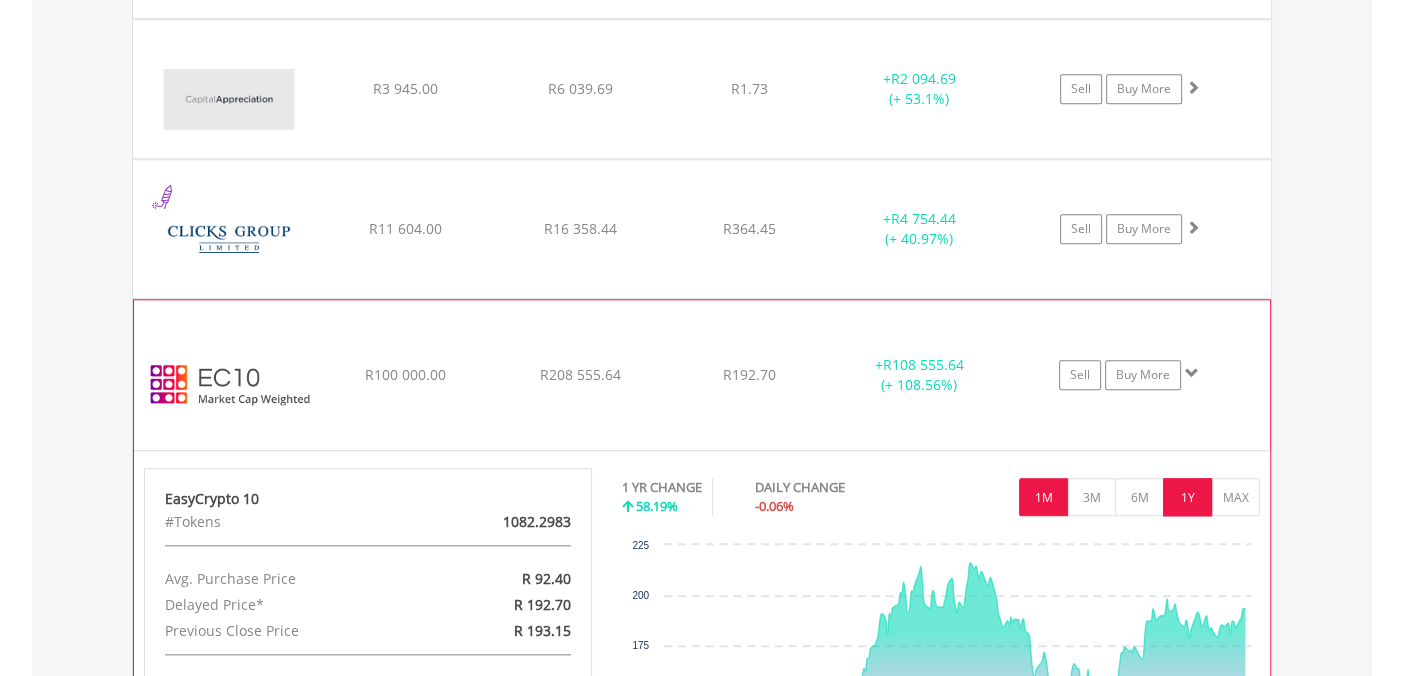 click on "1M" at bounding box center [1043, 497] 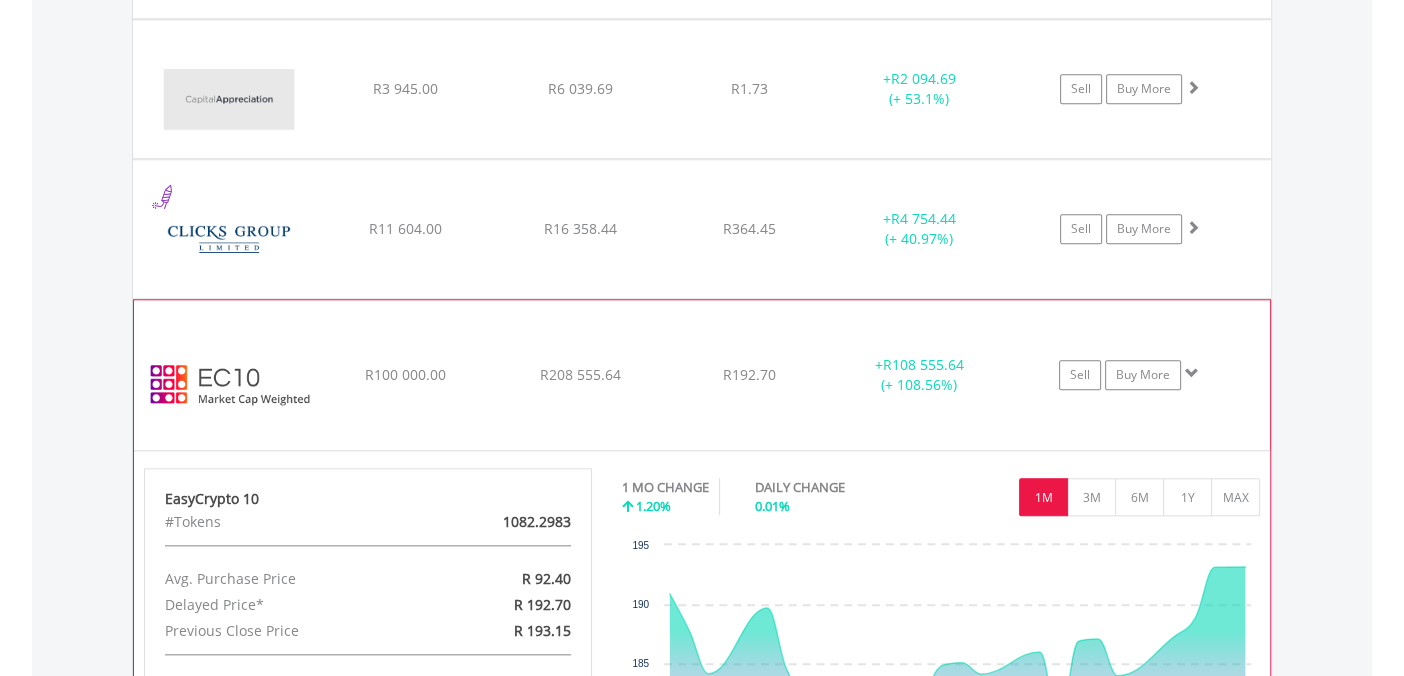 click on "﻿
EasyCrypto 10
R100 000.00
R208 555.64
R192.70
+  R108 555.64 (+ 108.56%)
Sell
Buy More" at bounding box center [702, -331] 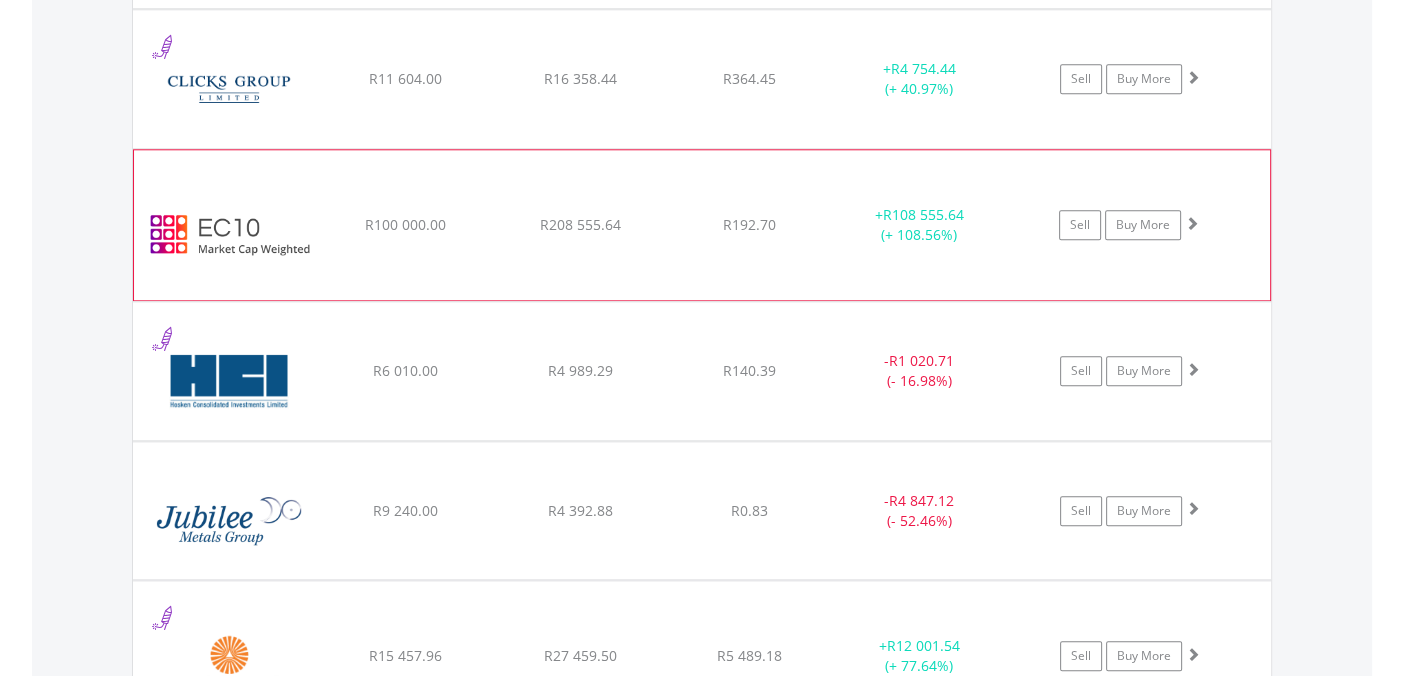 scroll, scrollTop: 2221, scrollLeft: 0, axis: vertical 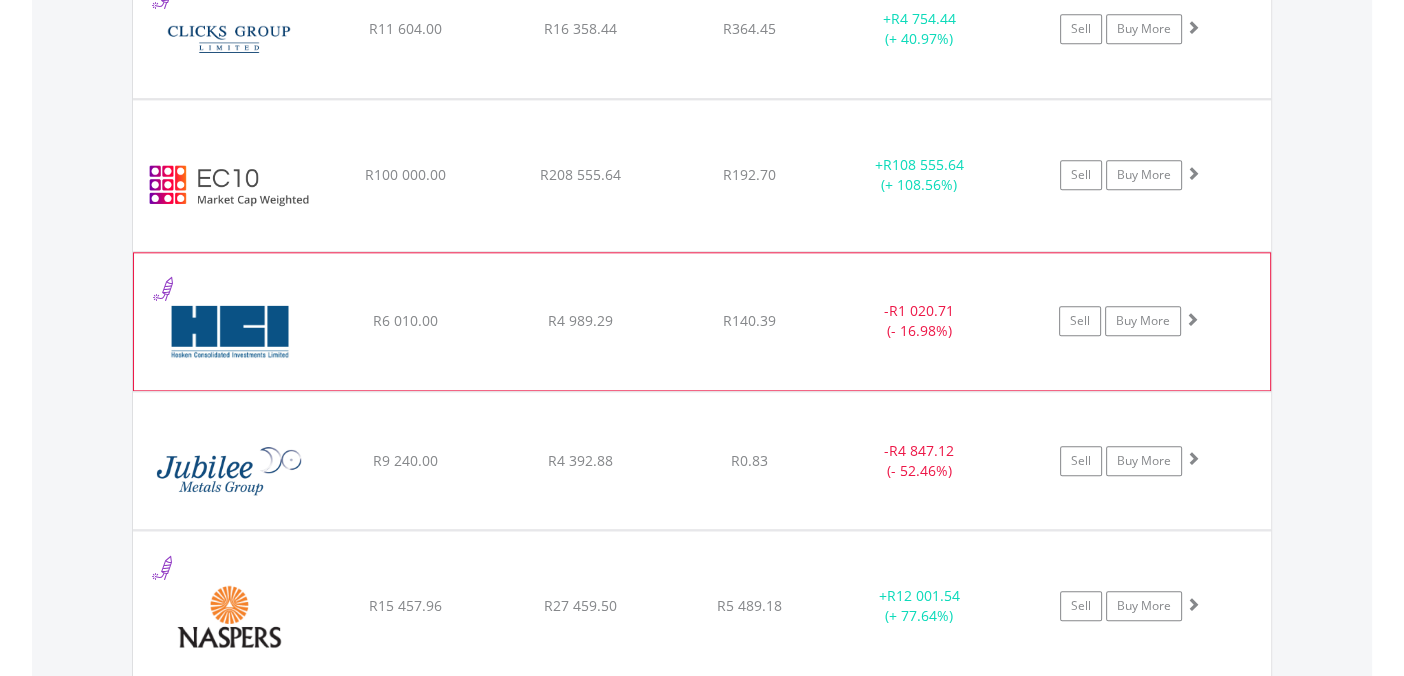 click on "﻿
[PERSON_NAME] Consolidated Investments Limited
R6 010.00
R4 989.29
R140.39
-  R1 020.71 (- 16.98%)
Sell
Buy More" at bounding box center (702, -531) 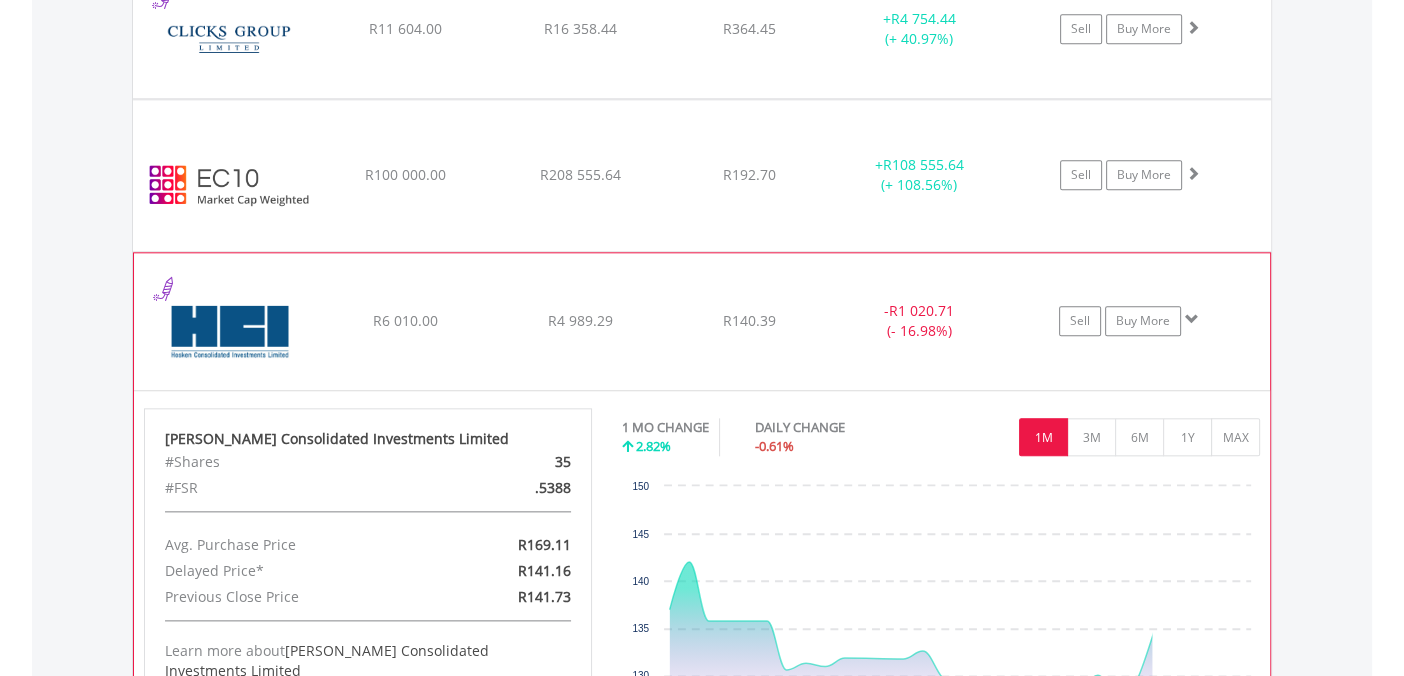 click on "﻿
[PERSON_NAME] Consolidated Investments Limited
R6 010.00
R4 989.29
R140.39
-  R1 020.71 (- 16.98%)
Sell
Buy More" at bounding box center [702, -531] 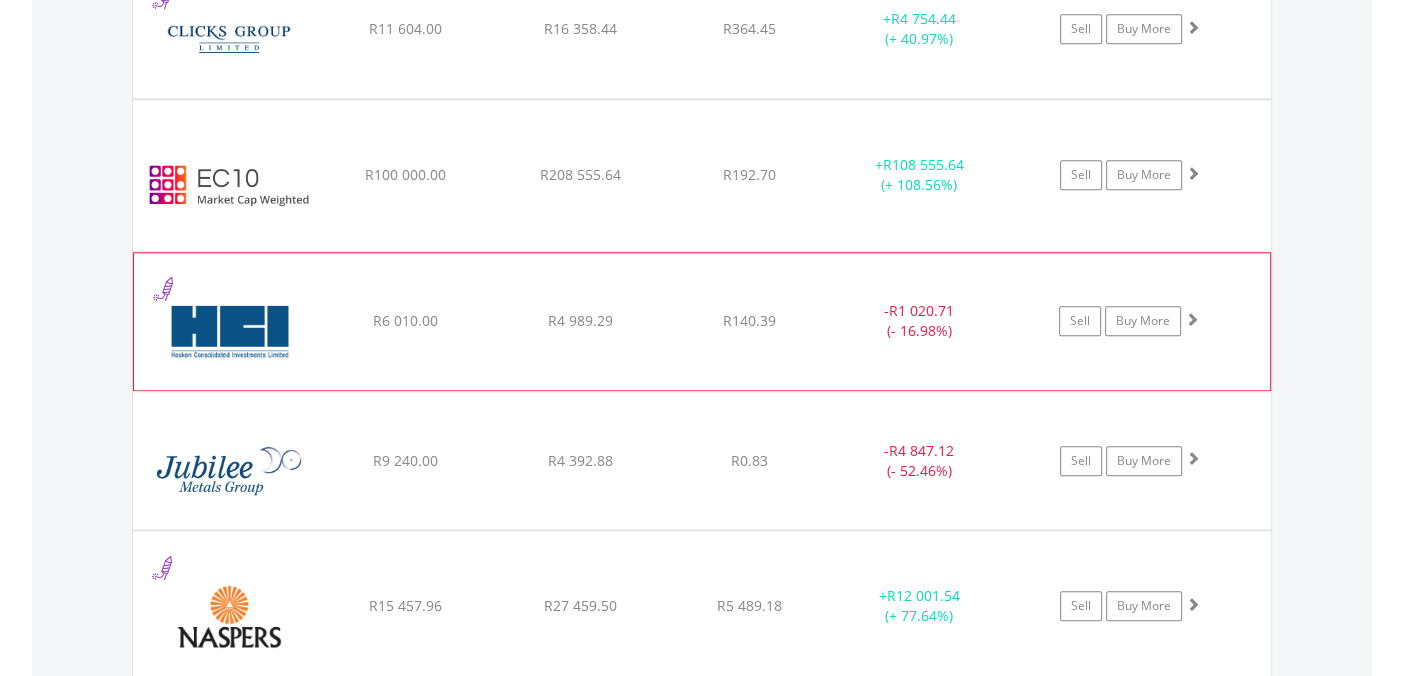 scroll, scrollTop: 2320, scrollLeft: 0, axis: vertical 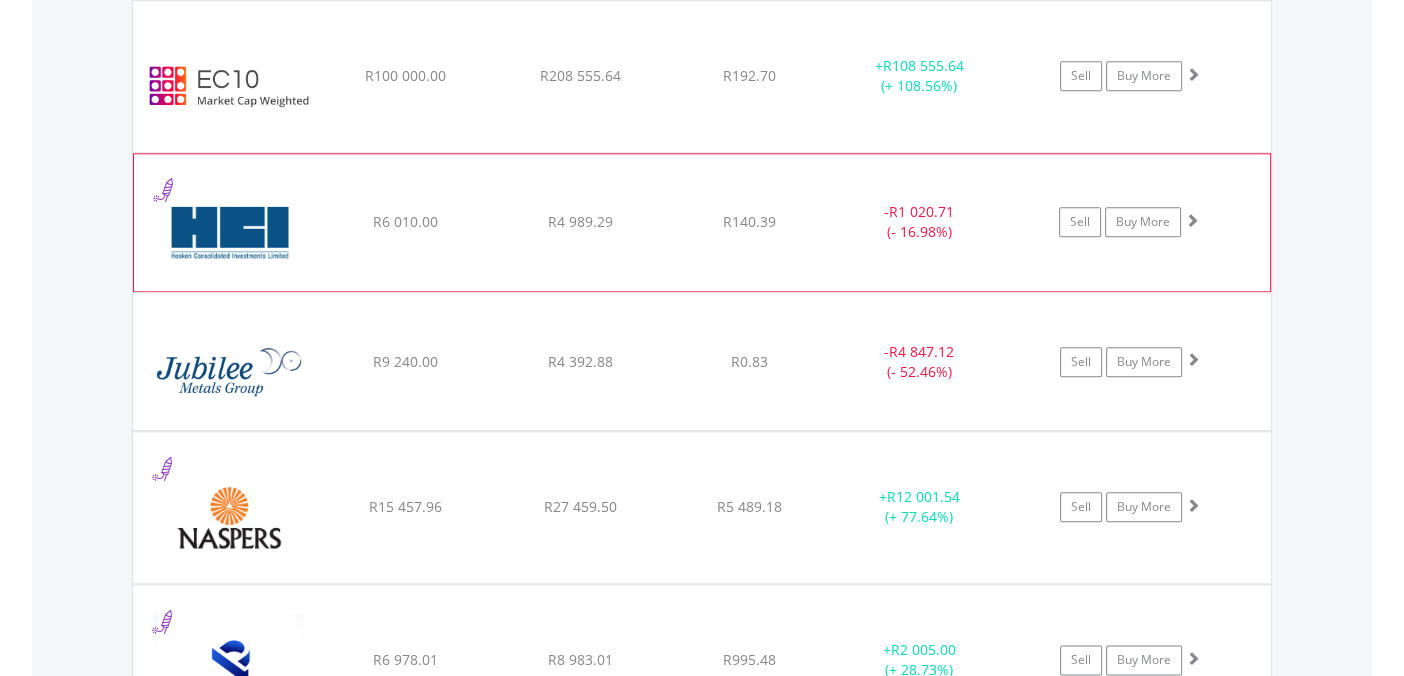 click on "﻿
Jubilee Metals Group PLC
R9 240.00
R4 392.88
R0.83
-  R4 847.12 (- 52.46%)
Sell
Buy More" at bounding box center (702, -630) 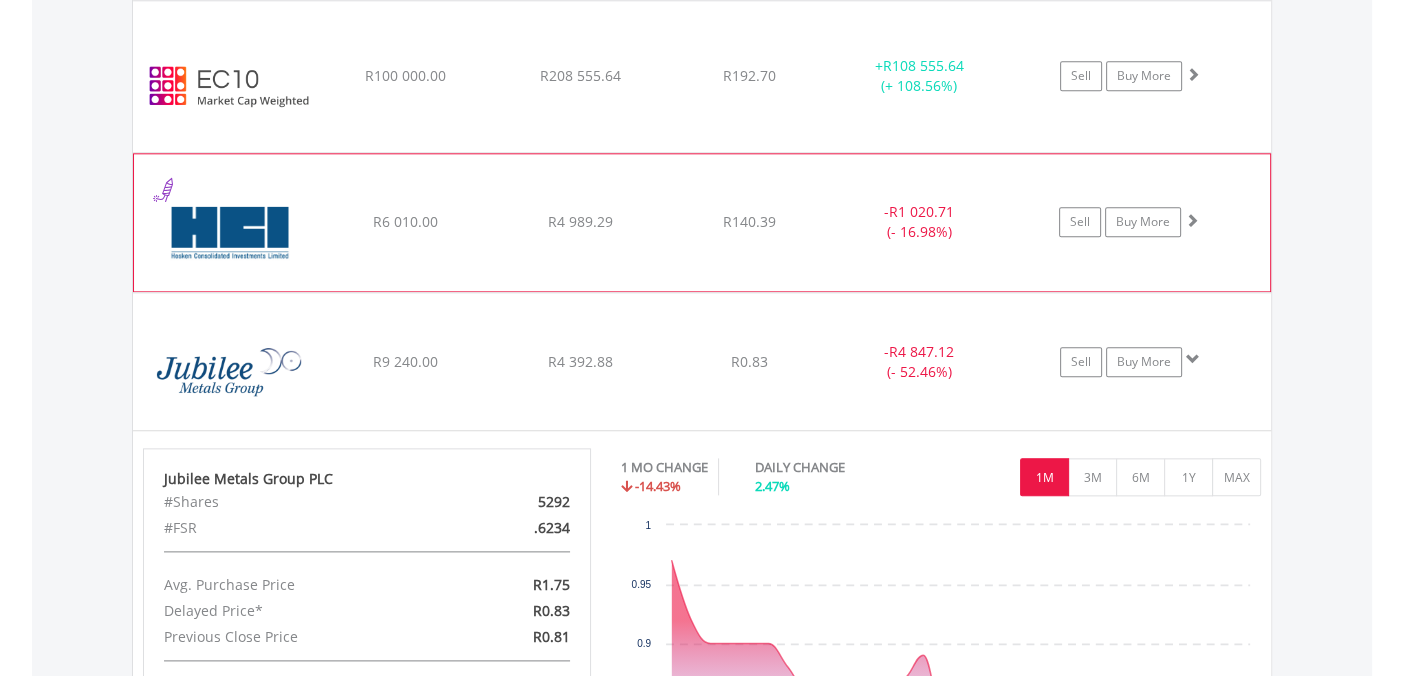 click on "﻿
Jubilee Metals Group PLC
R9 240.00
R4 392.88
R0.83
-  R4 847.12 (- 52.46%)
Sell
Buy More" at bounding box center [702, -630] 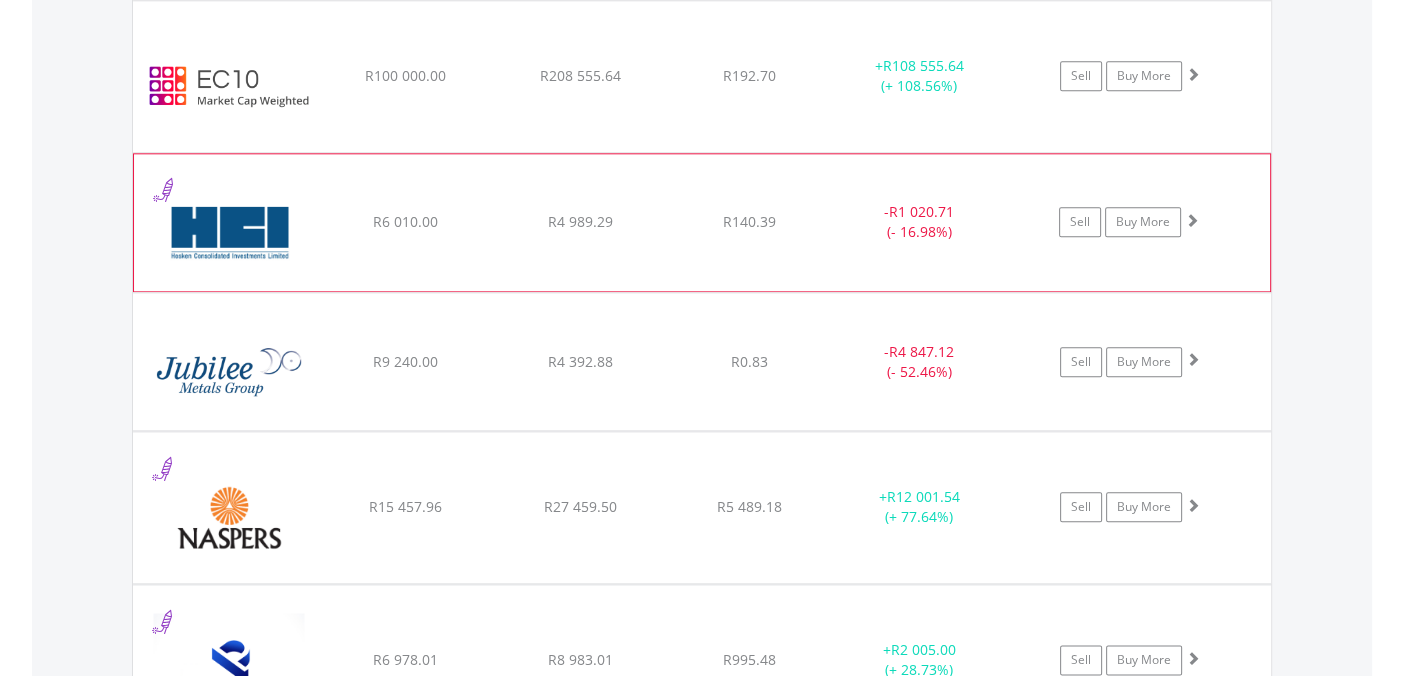 click on "﻿
Jubilee Metals Group PLC
R9 240.00
R4 392.88
R0.83
-  R4 847.12 (- 52.46%)
Sell
Buy More" at bounding box center (702, -630) 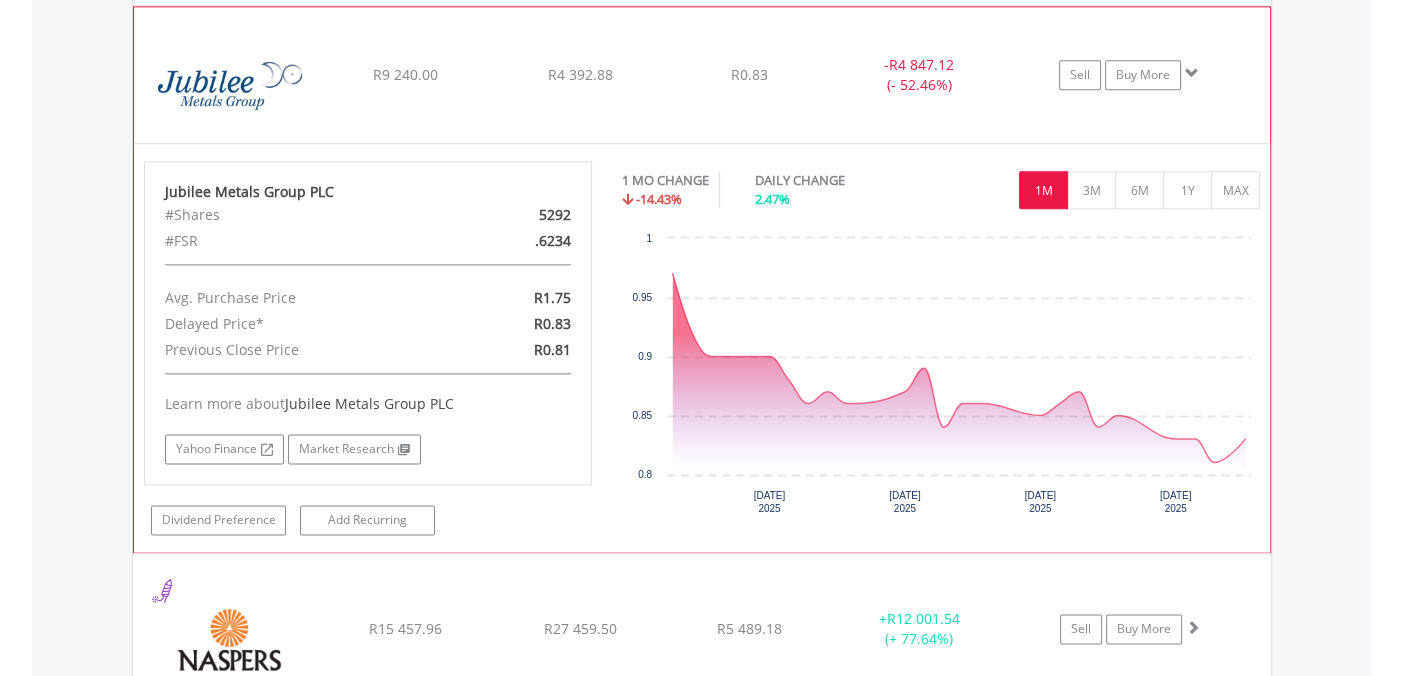 scroll, scrollTop: 2621, scrollLeft: 0, axis: vertical 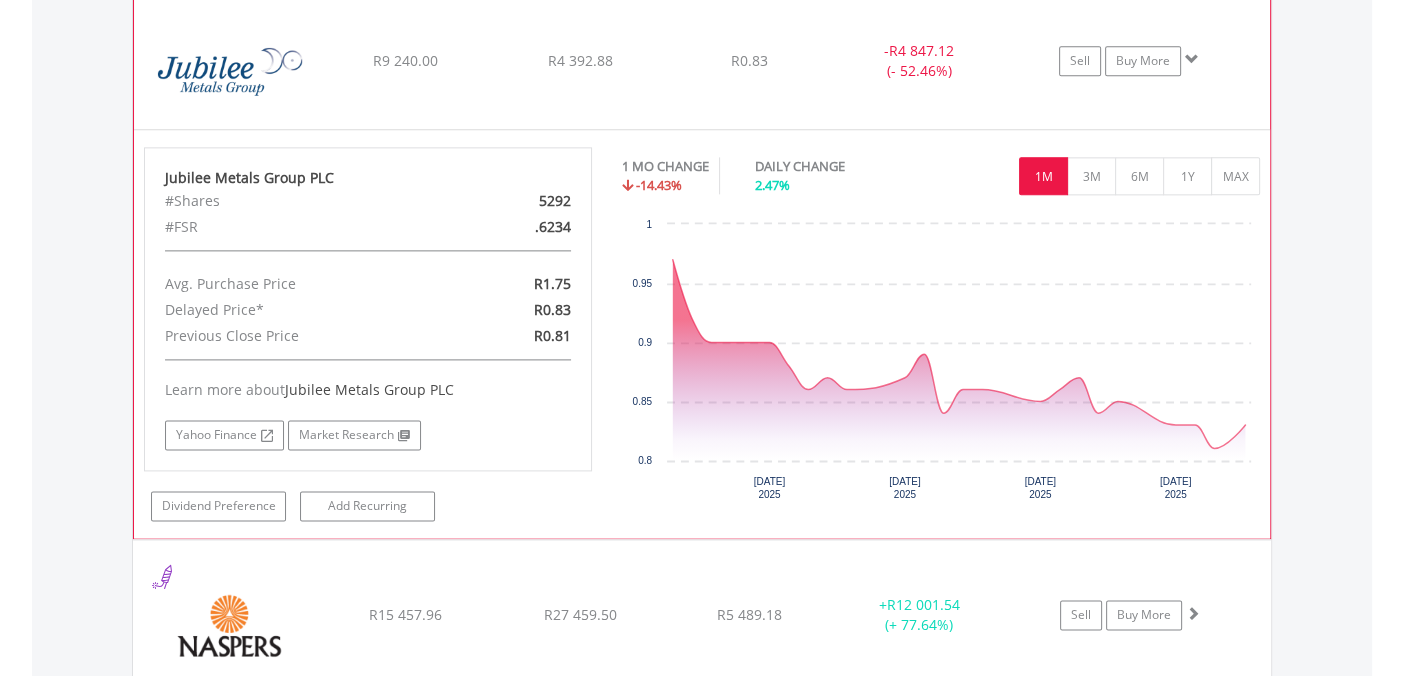 click on "﻿
Jubilee Metals Group PLC
R9 240.00
R4 392.88
R0.83
-  R4 847.12 (- 52.46%)
Sell
Buy More" at bounding box center (702, -931) 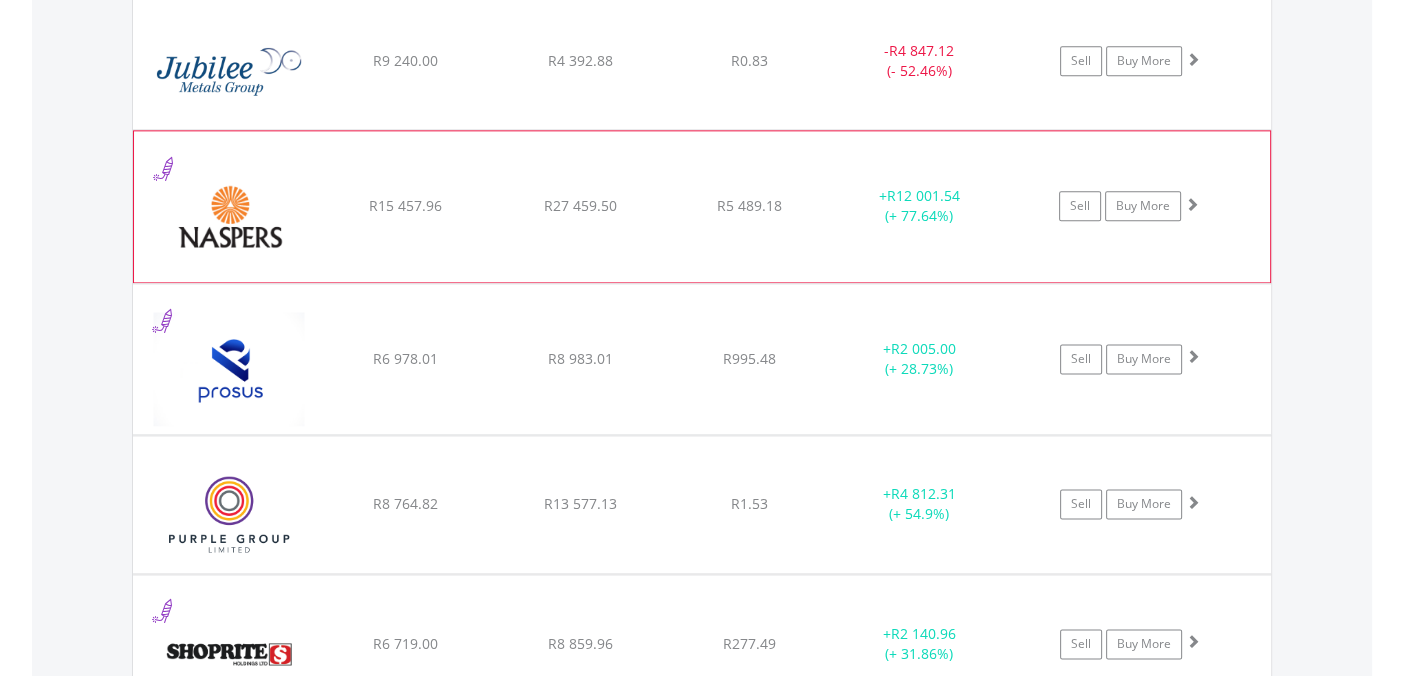 click on "﻿
Naspers Limited
R15 457.96
R27 459.50
R5 489.18
+  R12 001.54 (+ 77.64%)
Sell
Buy More" at bounding box center (702, -931) 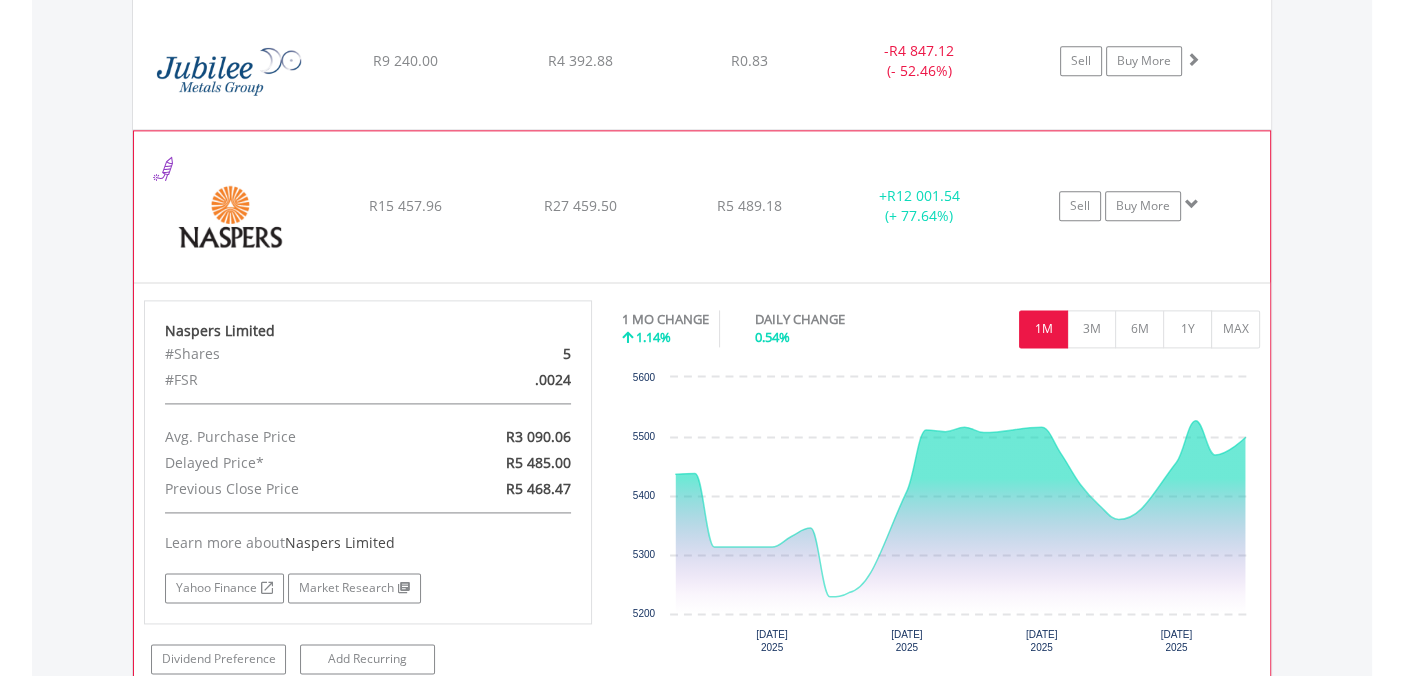 click on "﻿
Naspers Limited
R15 457.96
R27 459.50
R5 489.18
+  R12 001.54 (+ 77.64%)
Sell
Buy More" at bounding box center (702, -931) 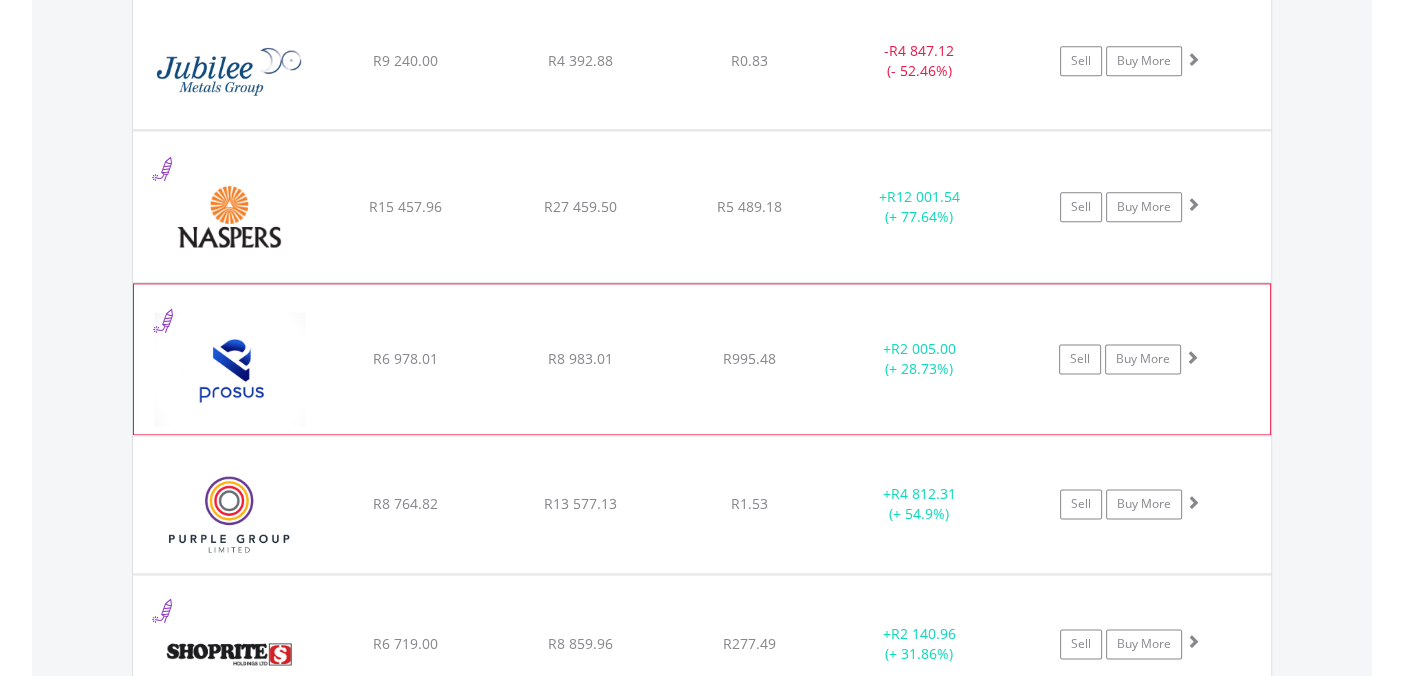 click on "﻿
Prosus N.V
R6 978.01
R8 983.01
R995.48
+  R2 005.00 (+ 28.73%)
Sell
Buy More" at bounding box center [702, -931] 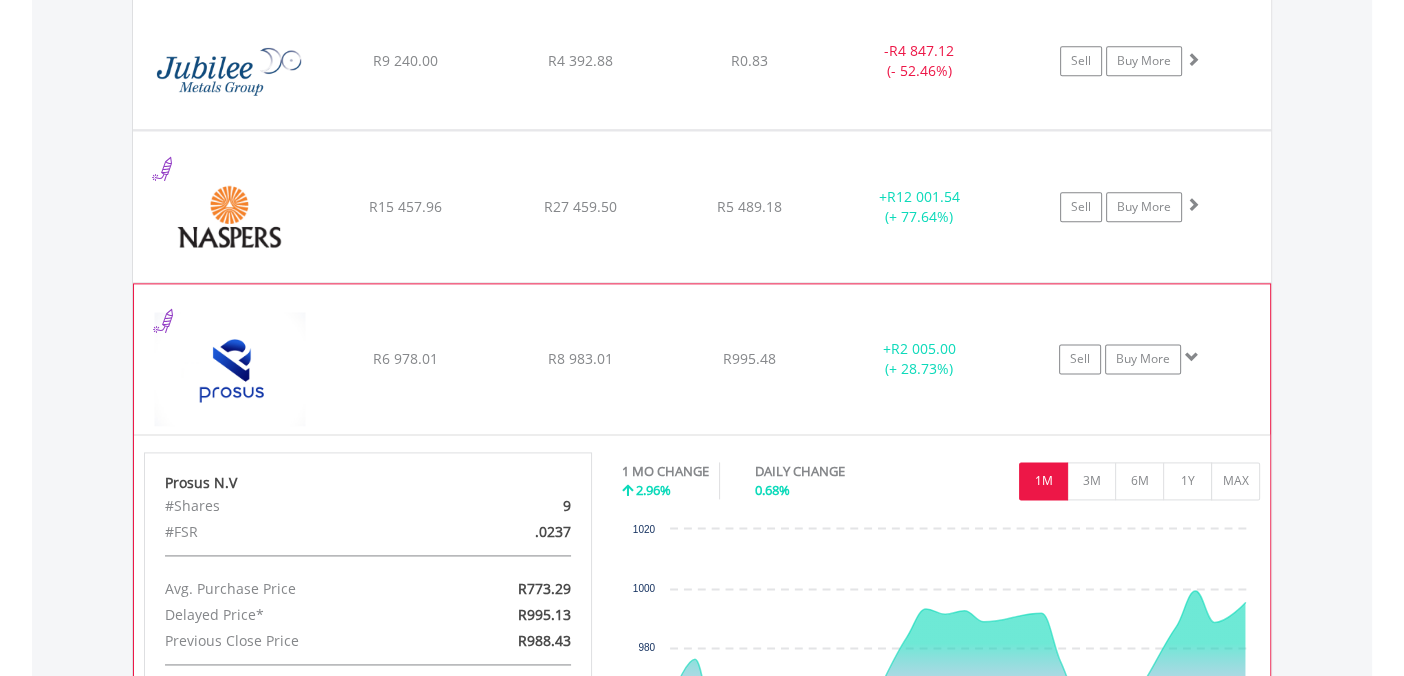 click on "﻿
Prosus N.V
R6 978.01
R8 983.01
R995.48
+  R2 005.00 (+ 28.73%)
Sell
Buy More" at bounding box center (702, -931) 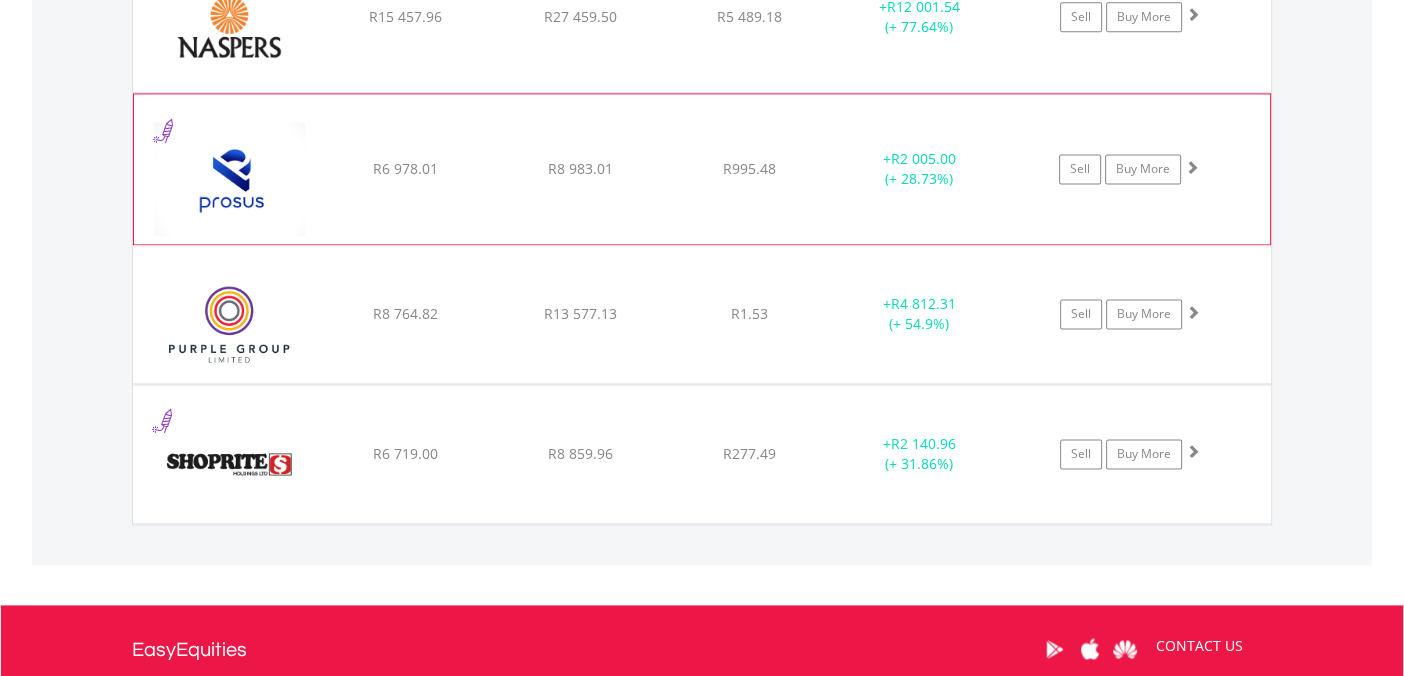 scroll, scrollTop: 2820, scrollLeft: 0, axis: vertical 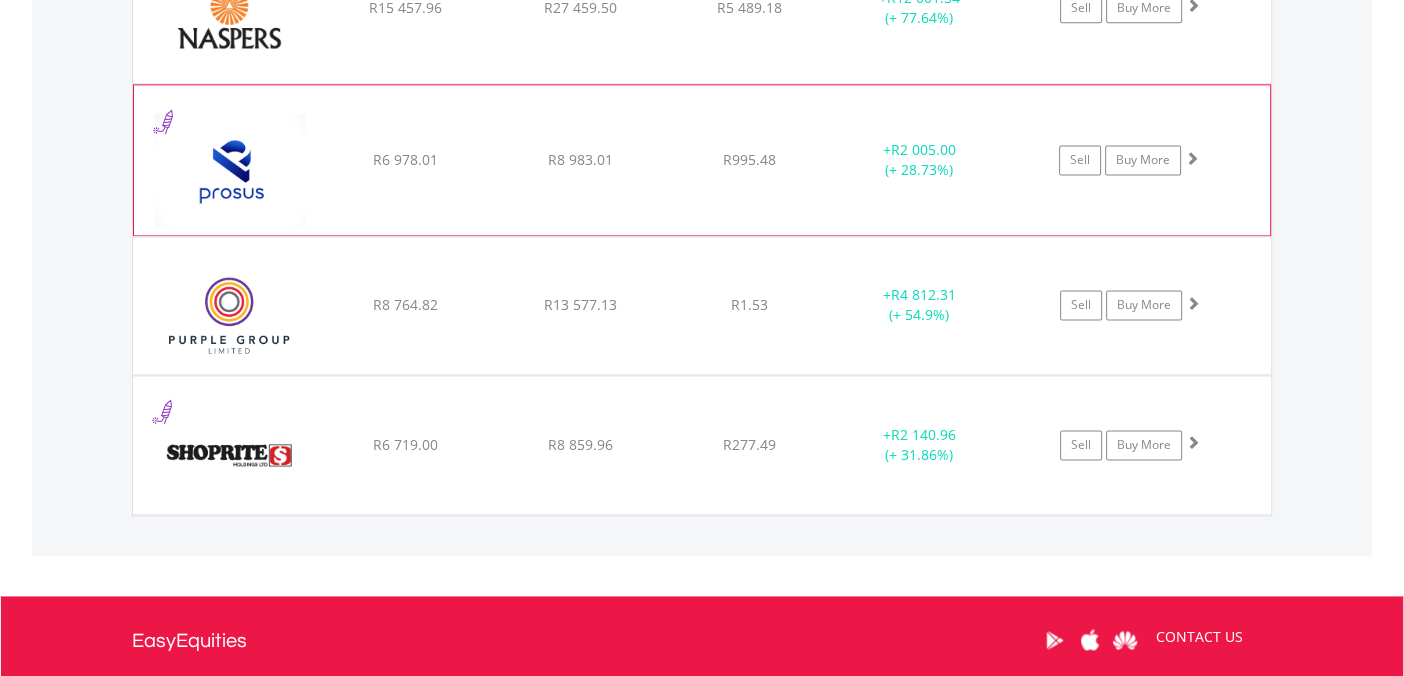 click on "﻿
Purple Group Limited
R8 764.82
R13 577.13
R1.53
+  R4 812.31 (+ 54.9%)
Sell
Buy More" at bounding box center [702, -1130] 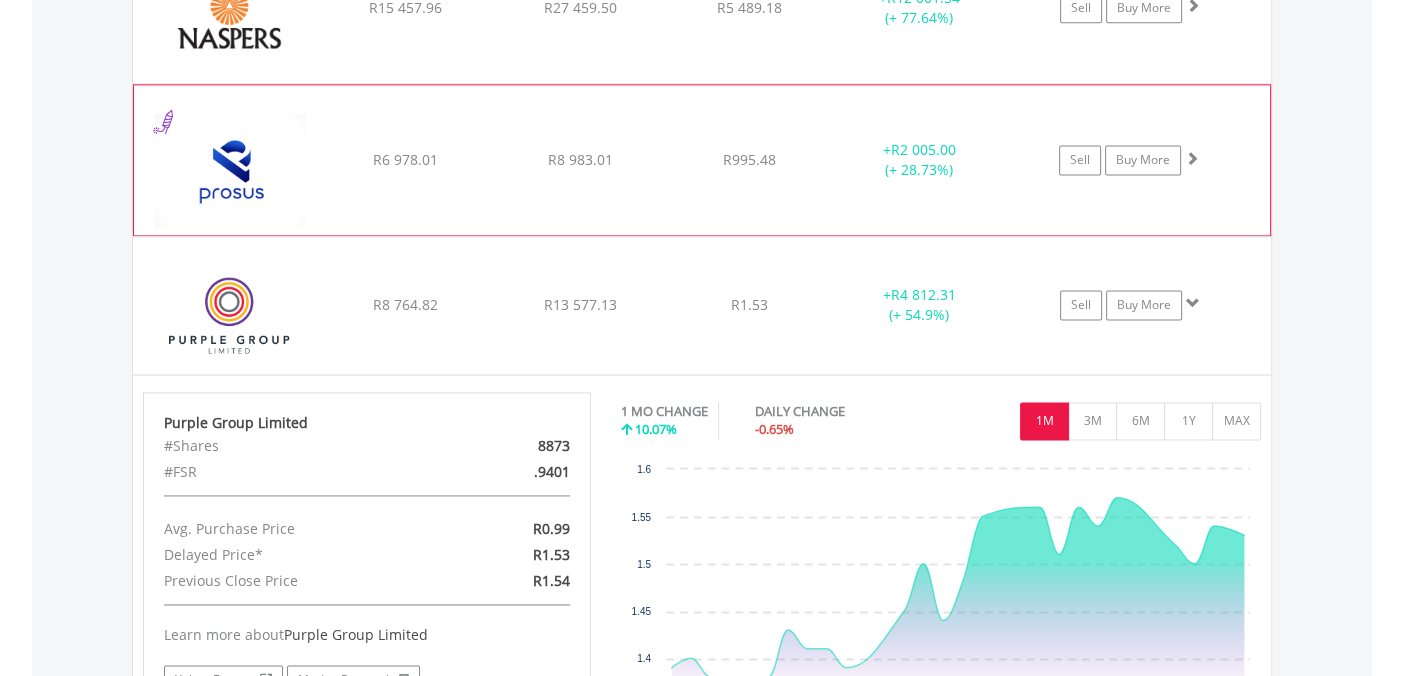 click on "﻿
Purple Group Limited
R8 764.82
R13 577.13
R1.53
+  R4 812.31 (+ 54.9%)
Sell
Buy More" at bounding box center (702, -1130) 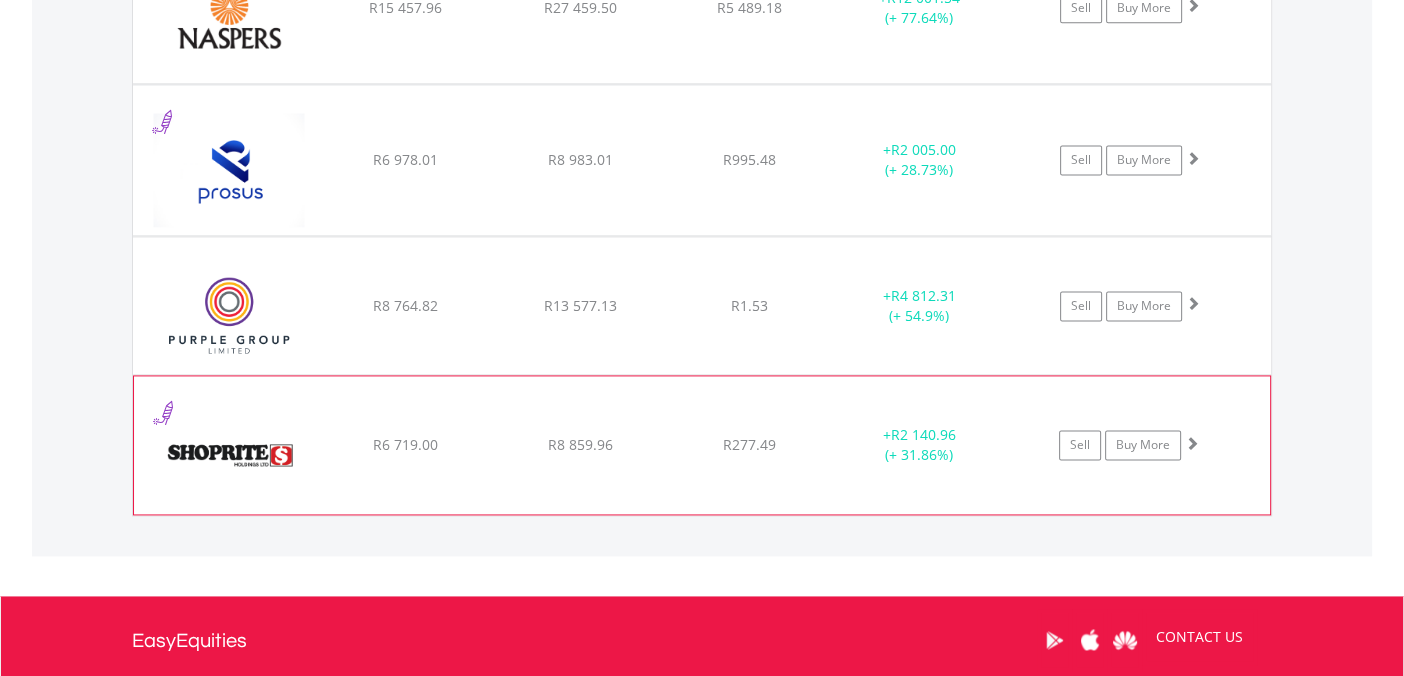 click on "﻿
Shoprite Holdings Limited
R6 719.00
R8 859.96
R277.49
+  R2 140.96 (+ 31.86%)
Sell
Buy More" at bounding box center [702, -1130] 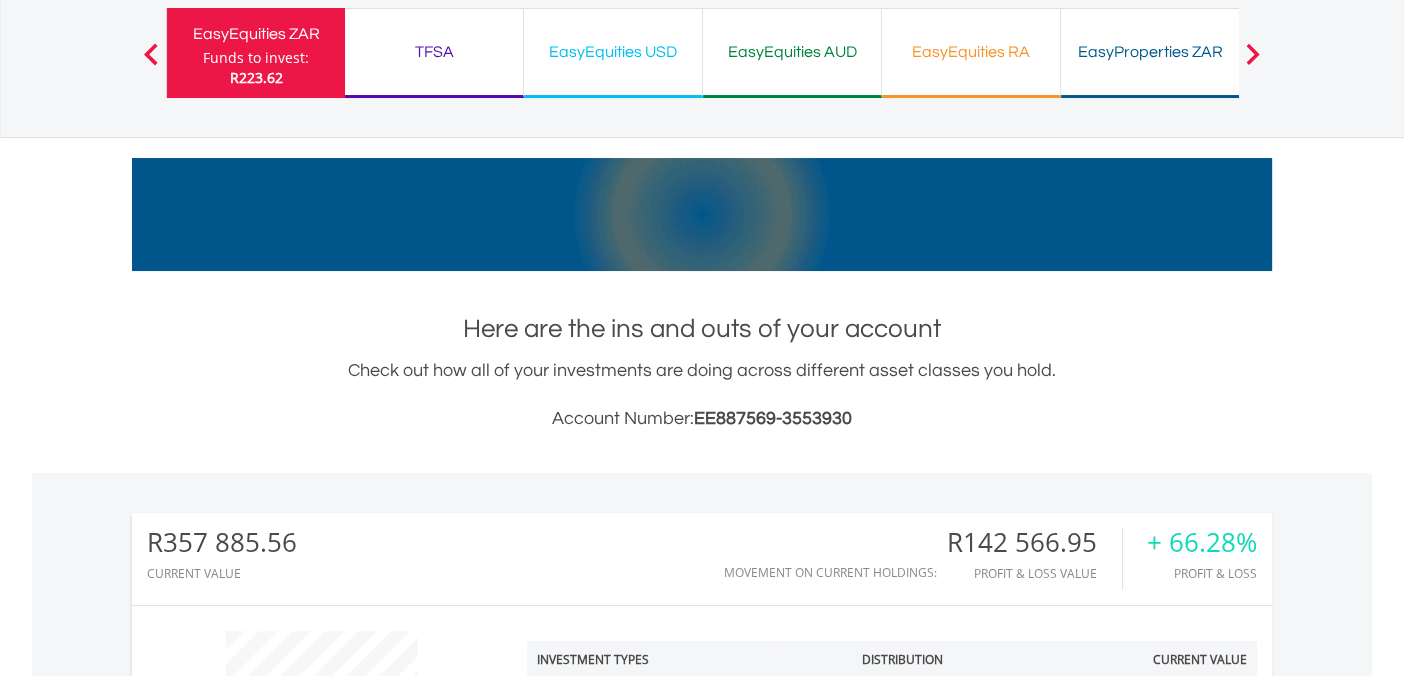 scroll, scrollTop: 0, scrollLeft: 0, axis: both 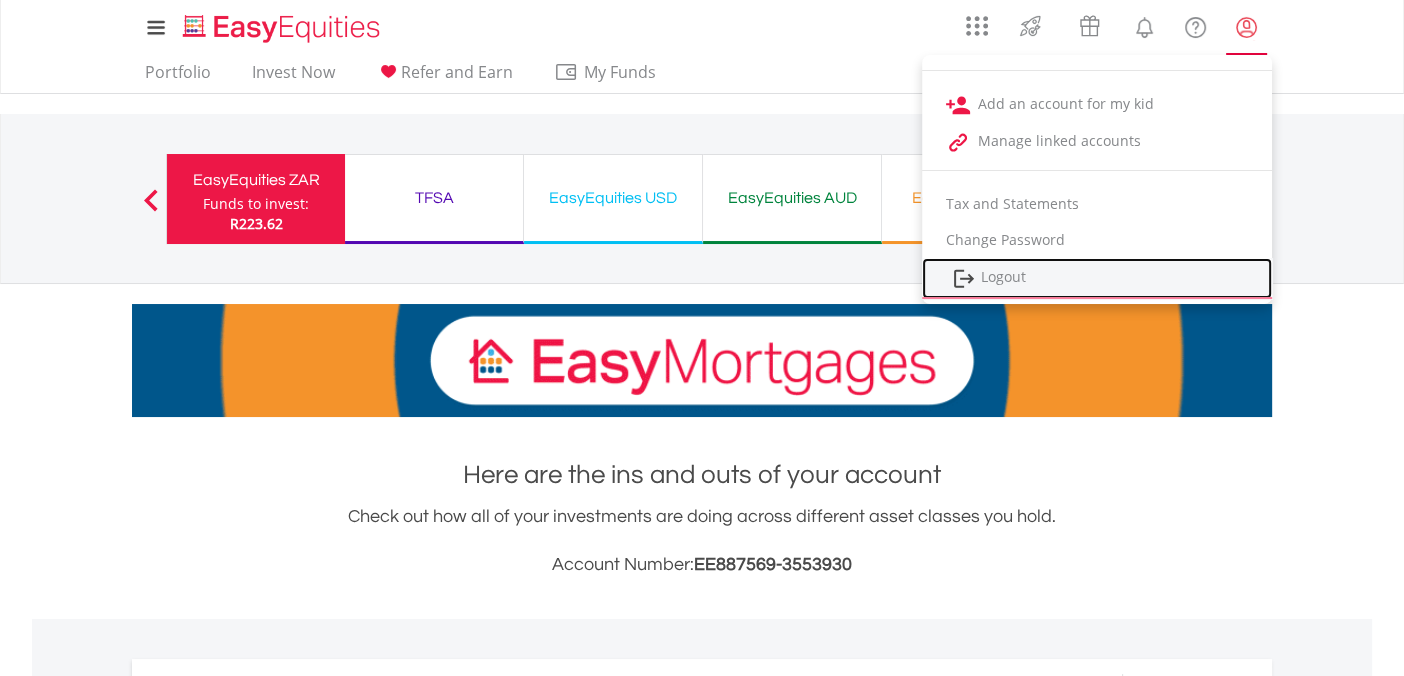 click on "Logout" at bounding box center [1097, 278] 